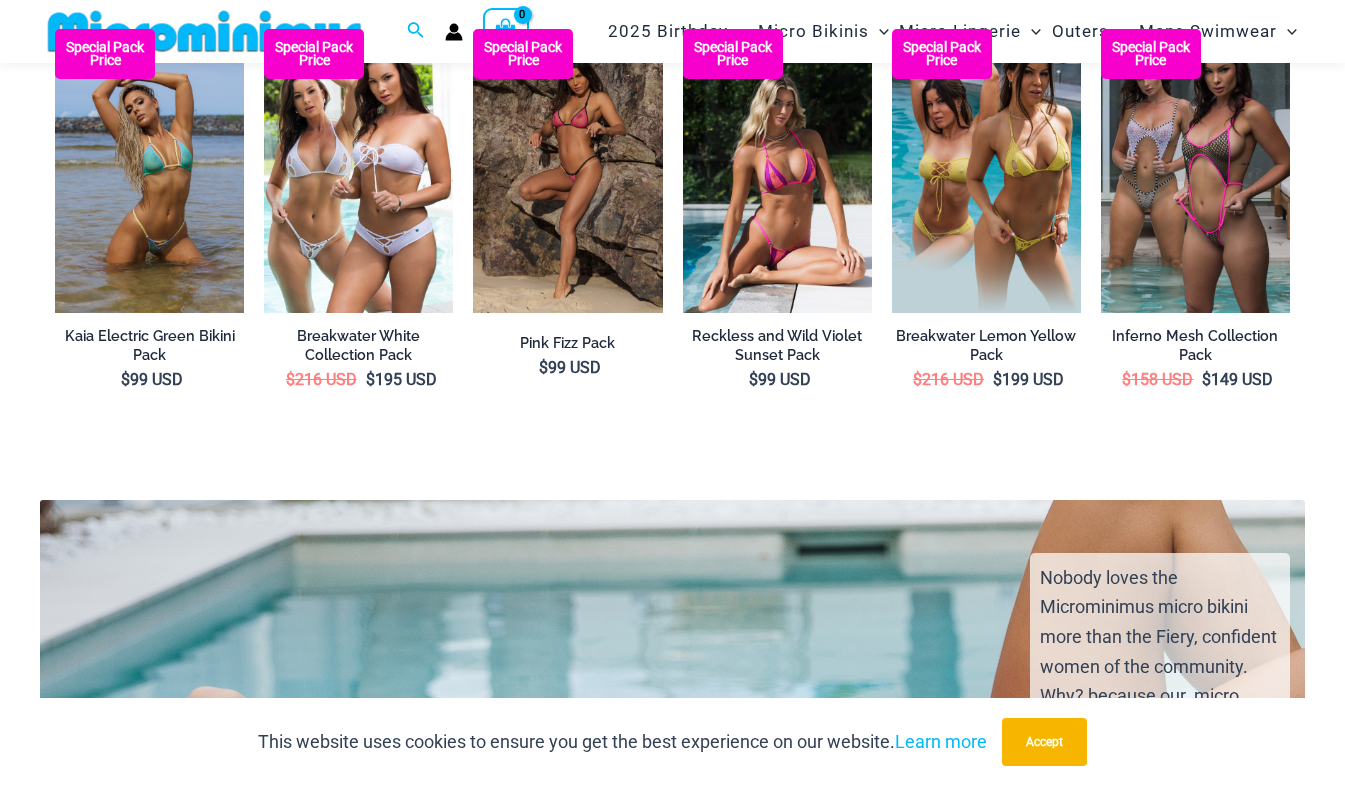 scroll, scrollTop: 2900, scrollLeft: 0, axis: vertical 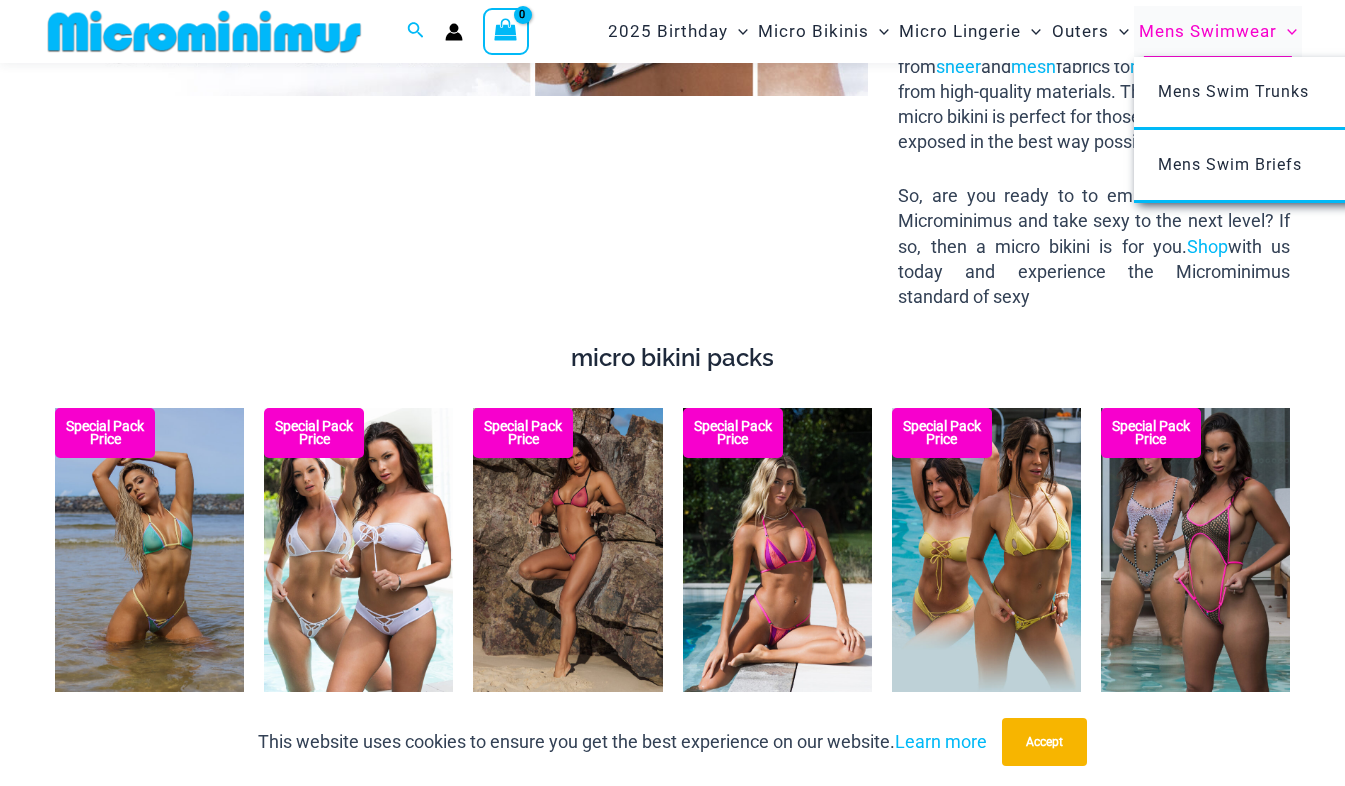 click on "Mens Swimwear" at bounding box center [1208, 31] 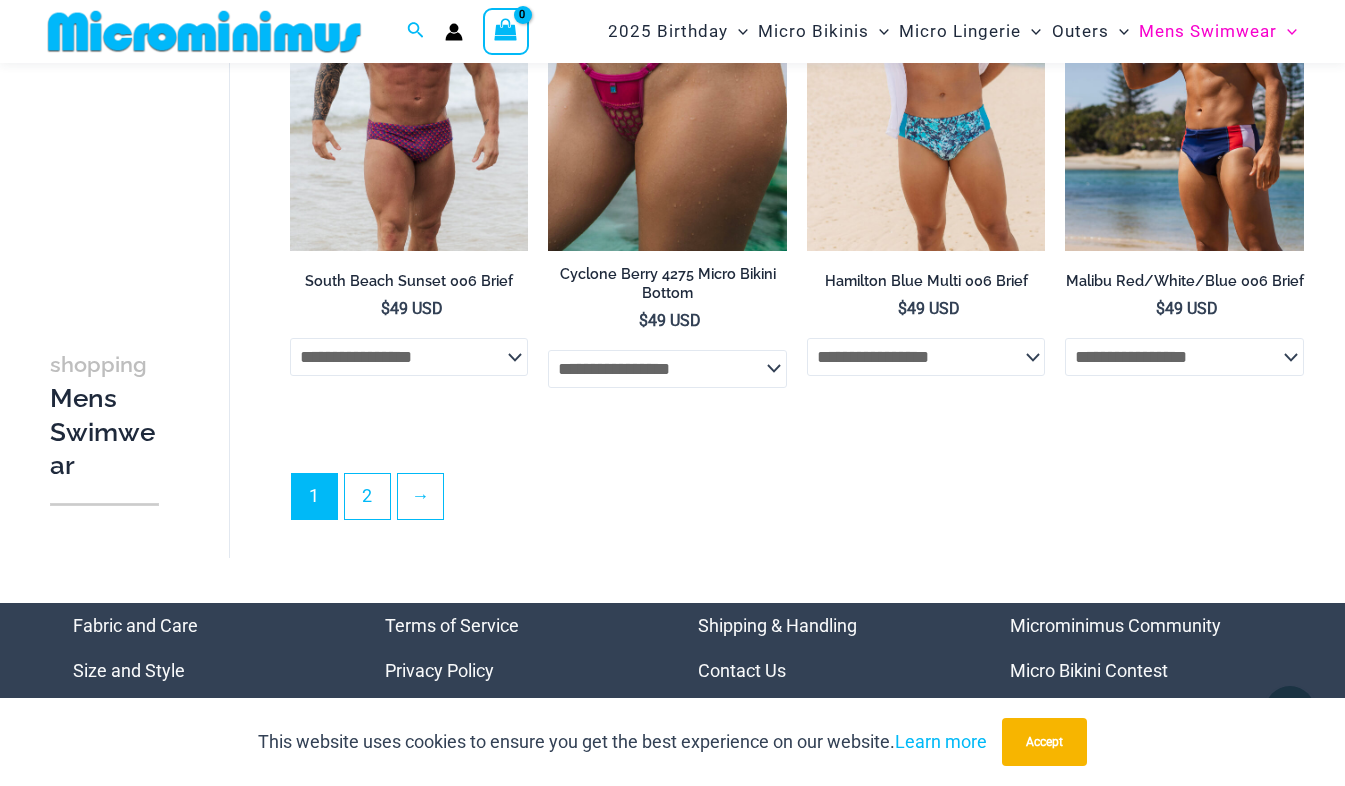scroll, scrollTop: 4448, scrollLeft: 0, axis: vertical 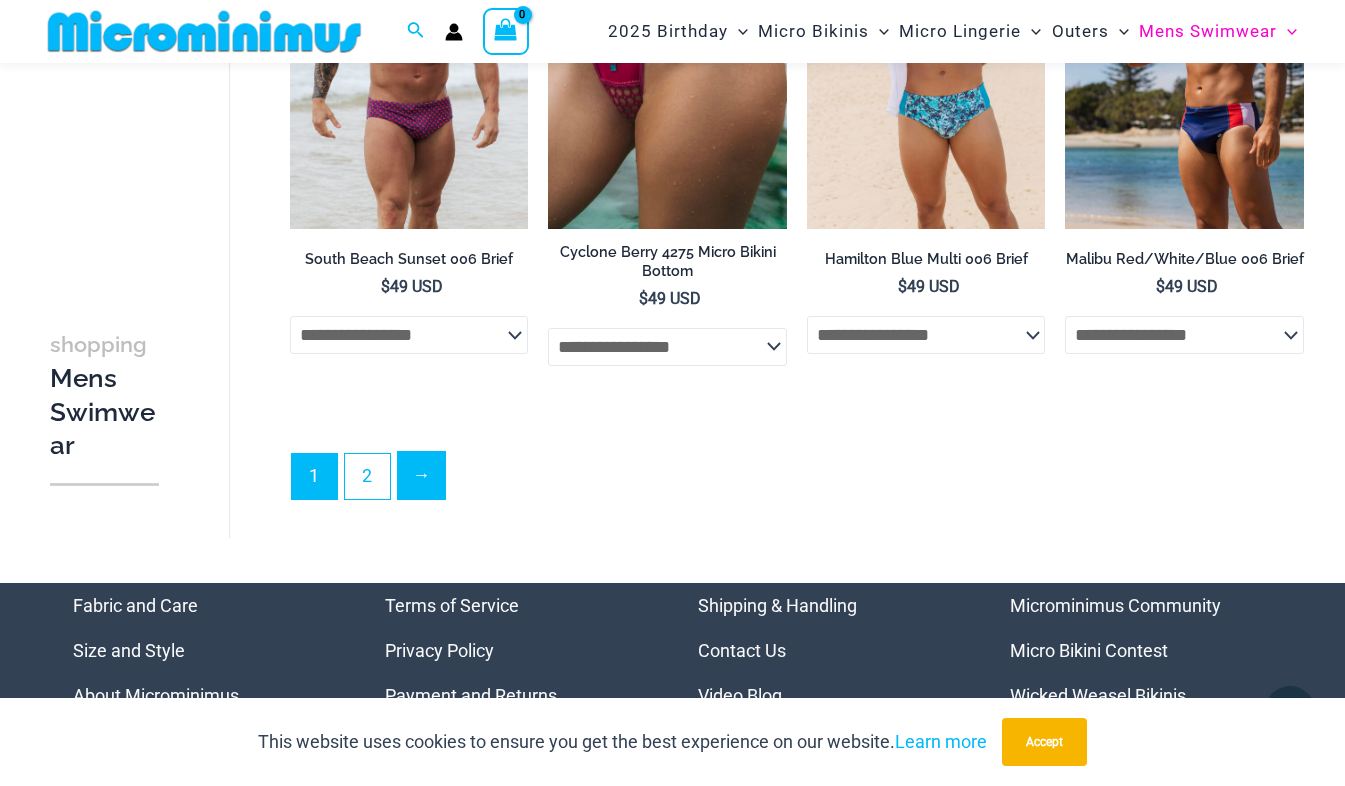 click on "→" at bounding box center (421, 475) 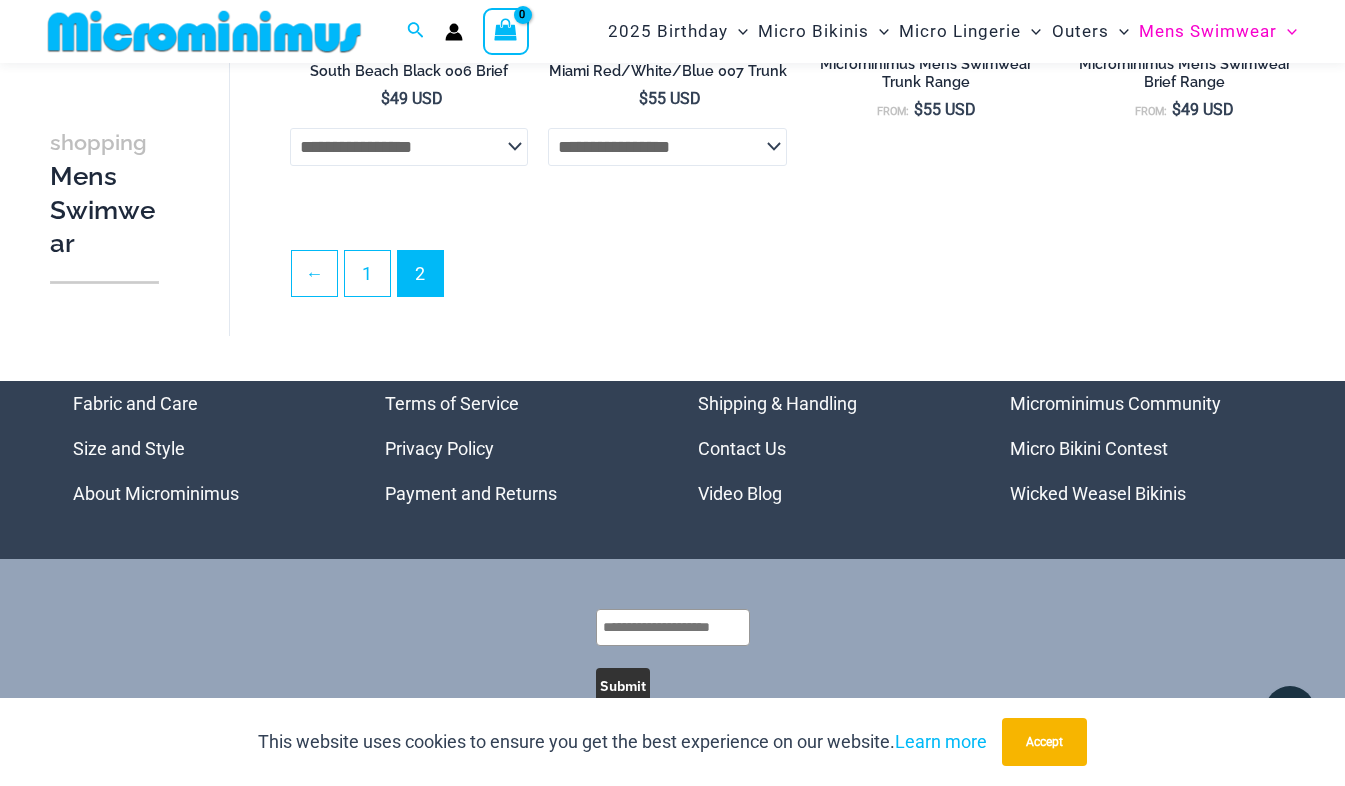 scroll, scrollTop: 563, scrollLeft: 0, axis: vertical 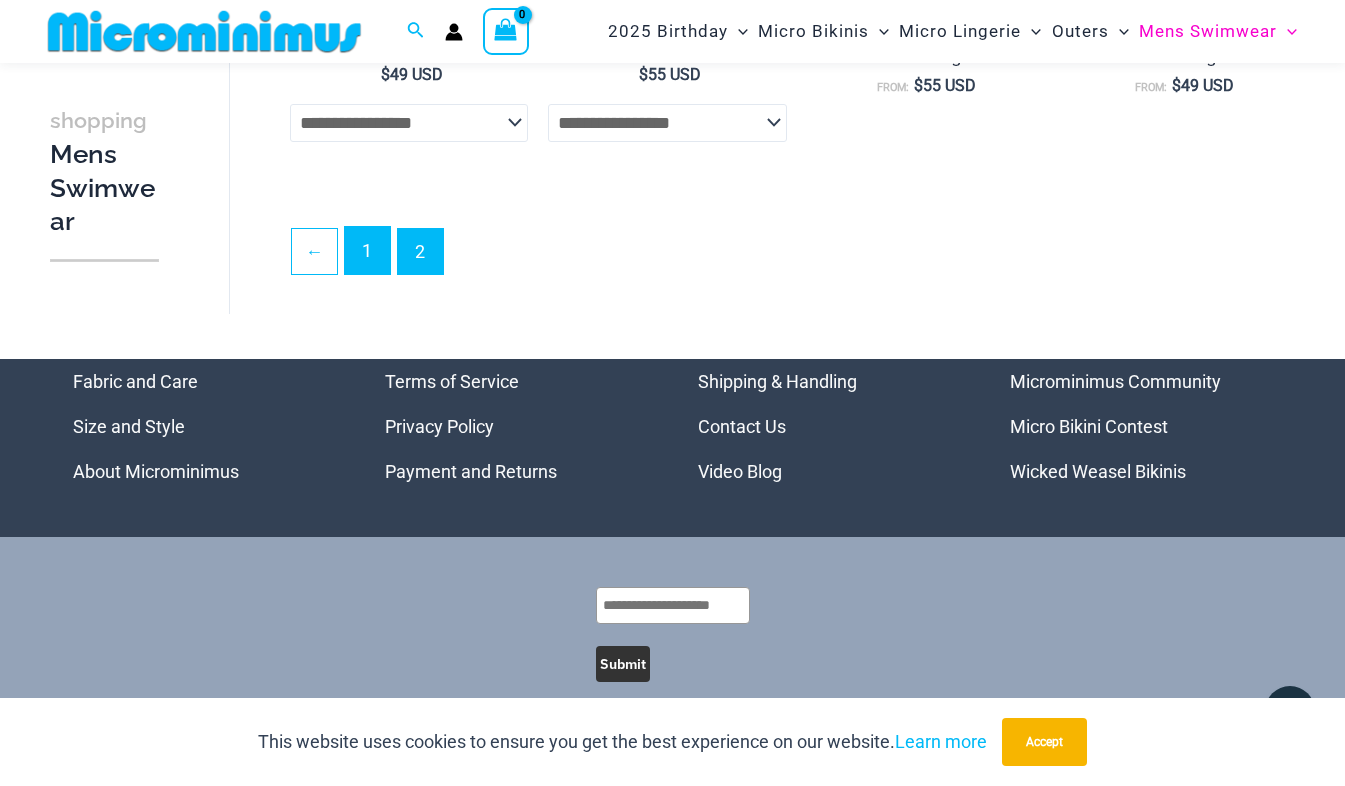 click on "1" at bounding box center (367, 250) 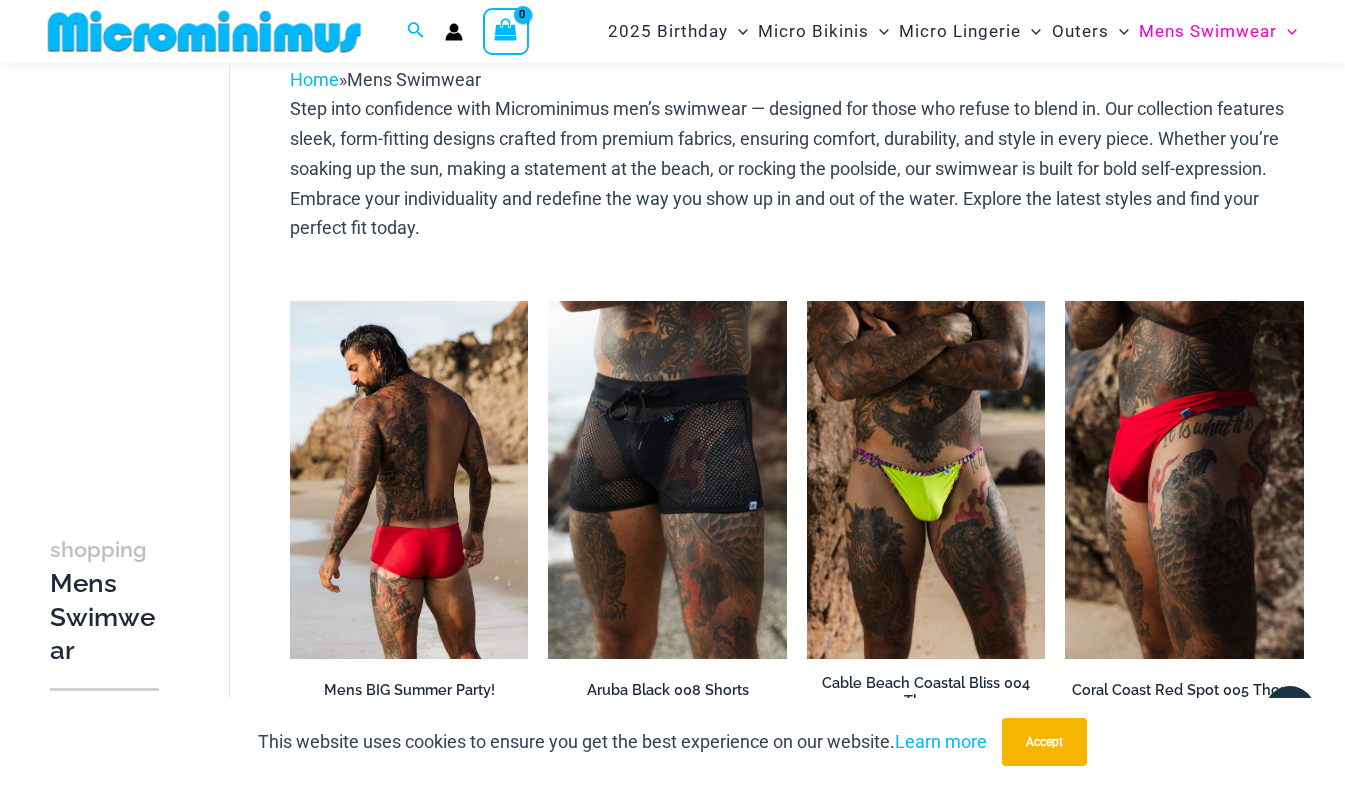 scroll, scrollTop: 231, scrollLeft: 0, axis: vertical 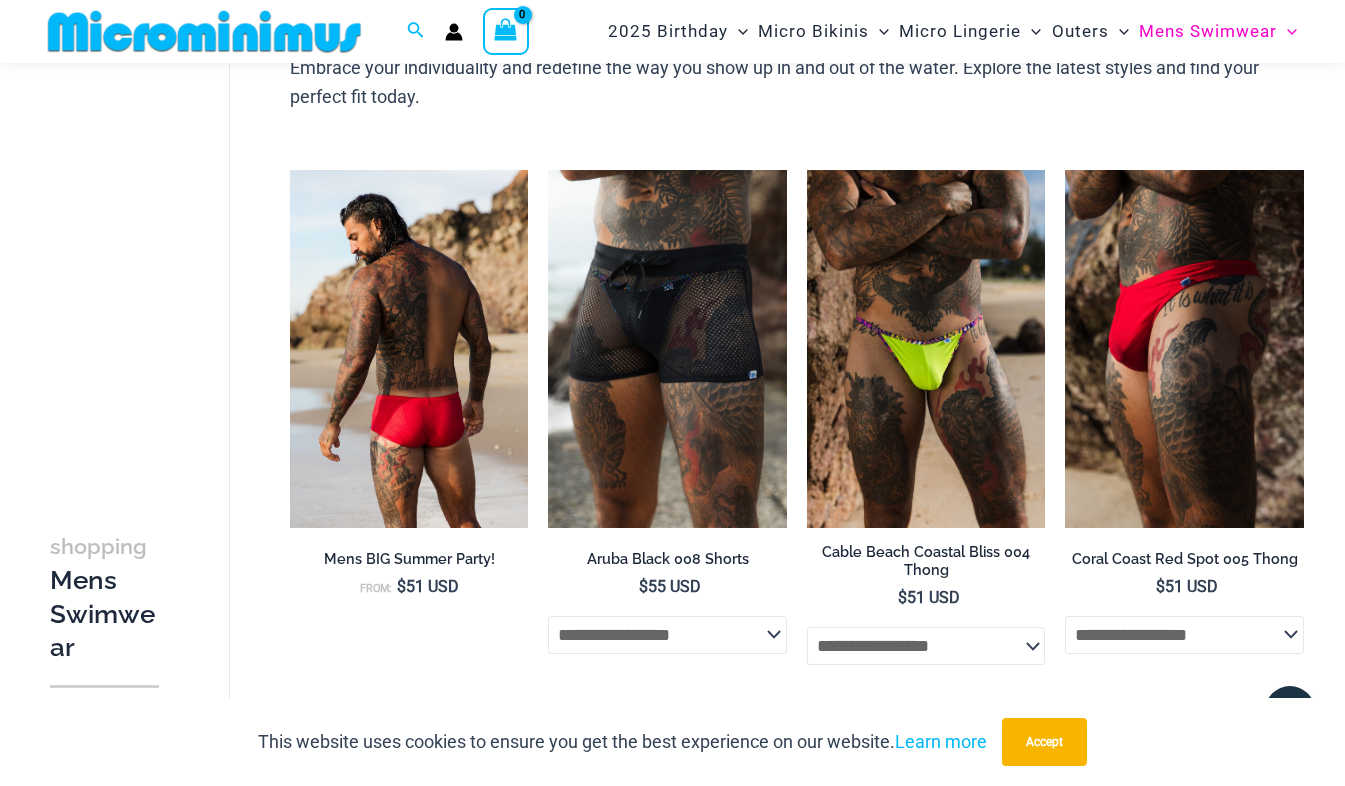 click at bounding box center [409, 349] 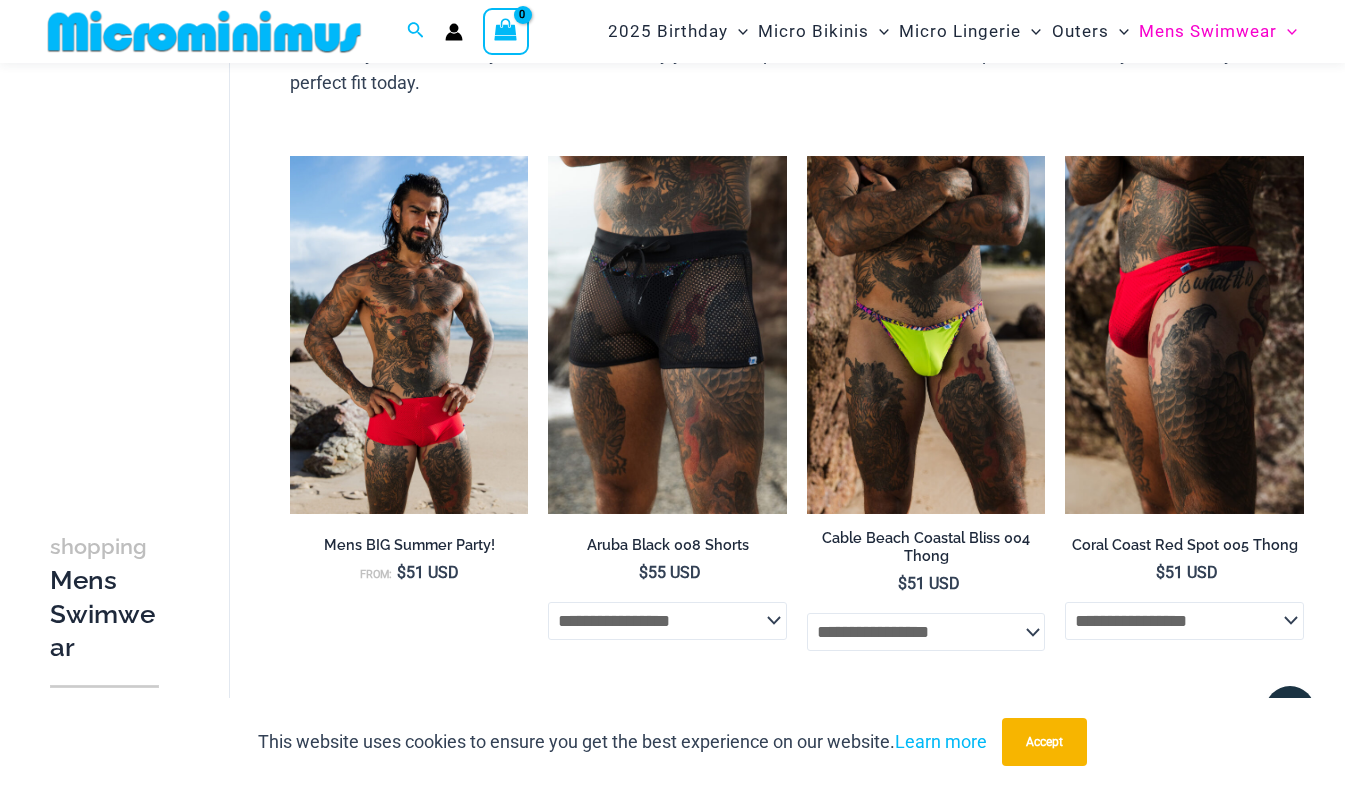 scroll, scrollTop: 229, scrollLeft: 0, axis: vertical 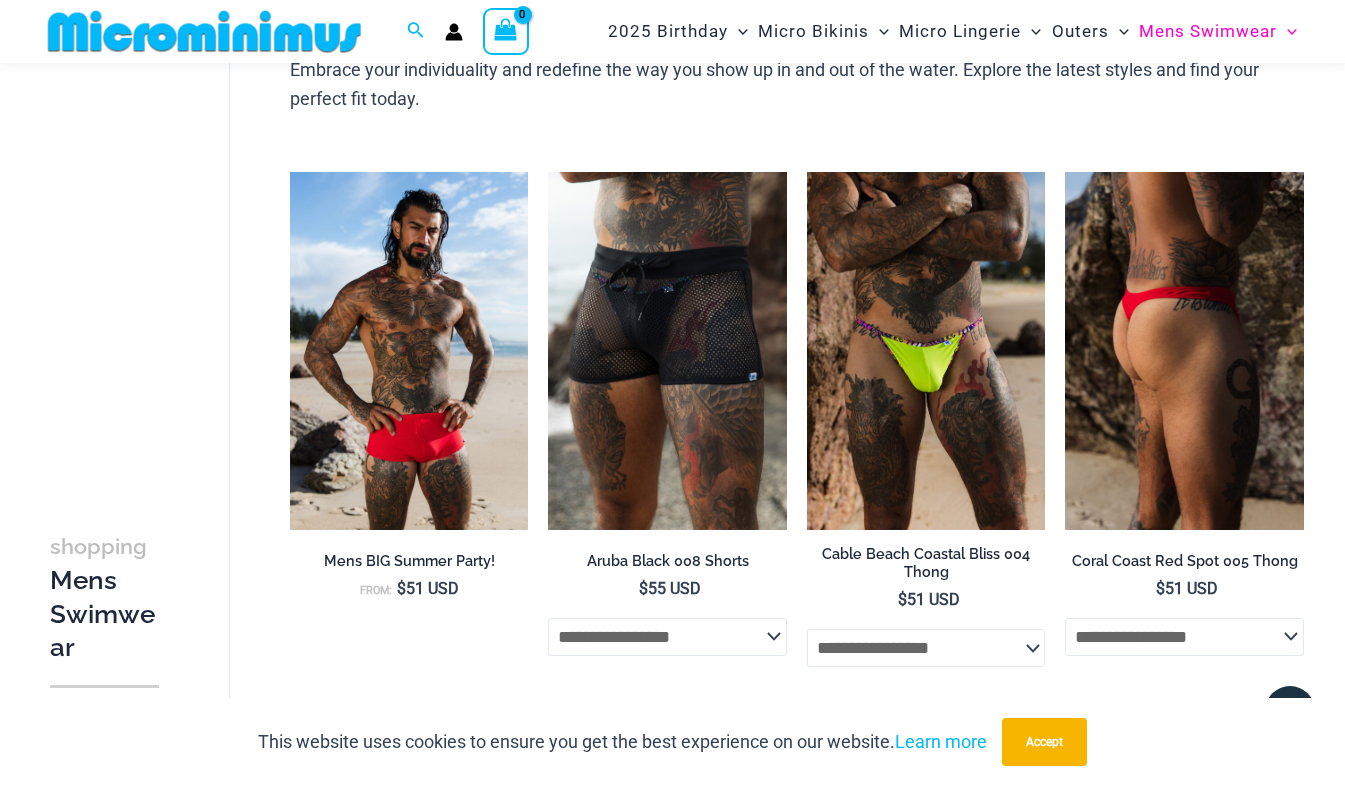 click on "**********" 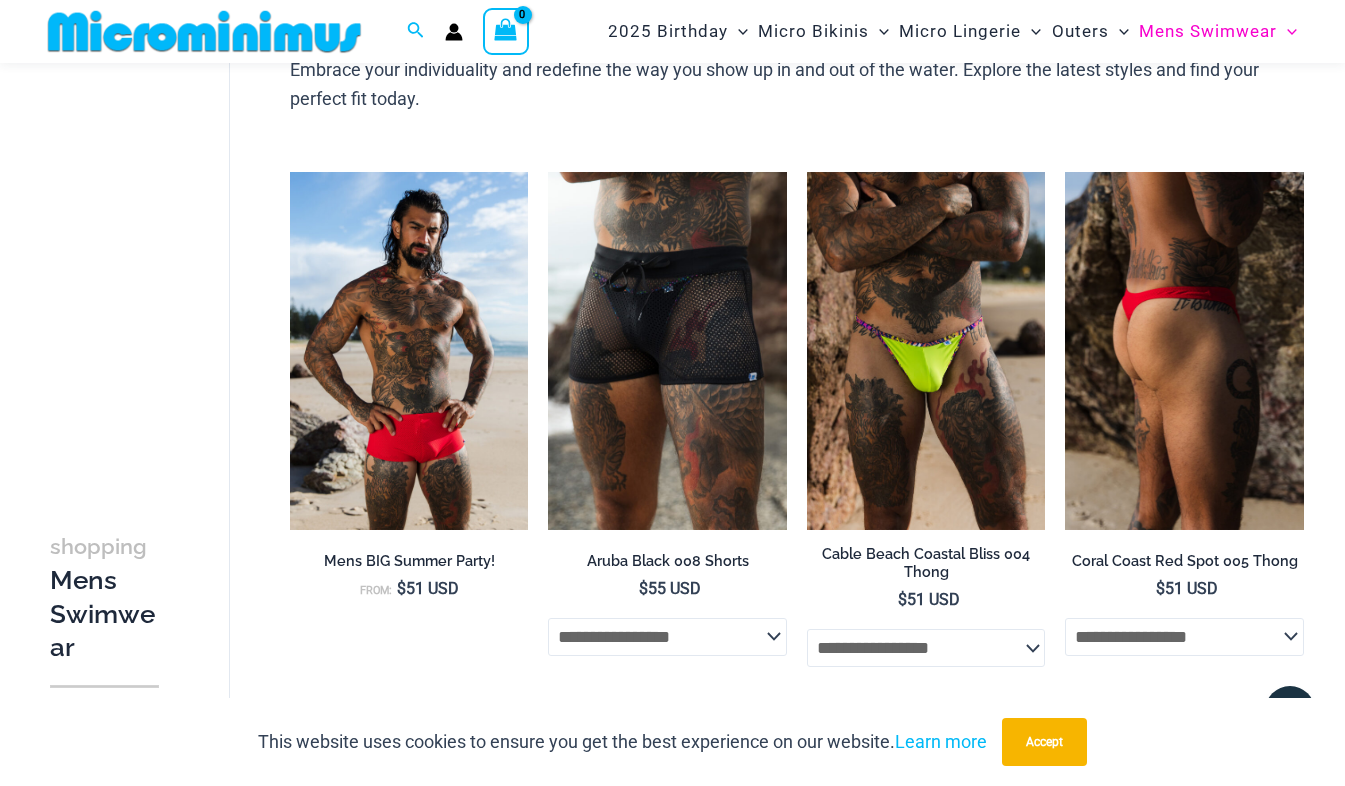 select on "*******" 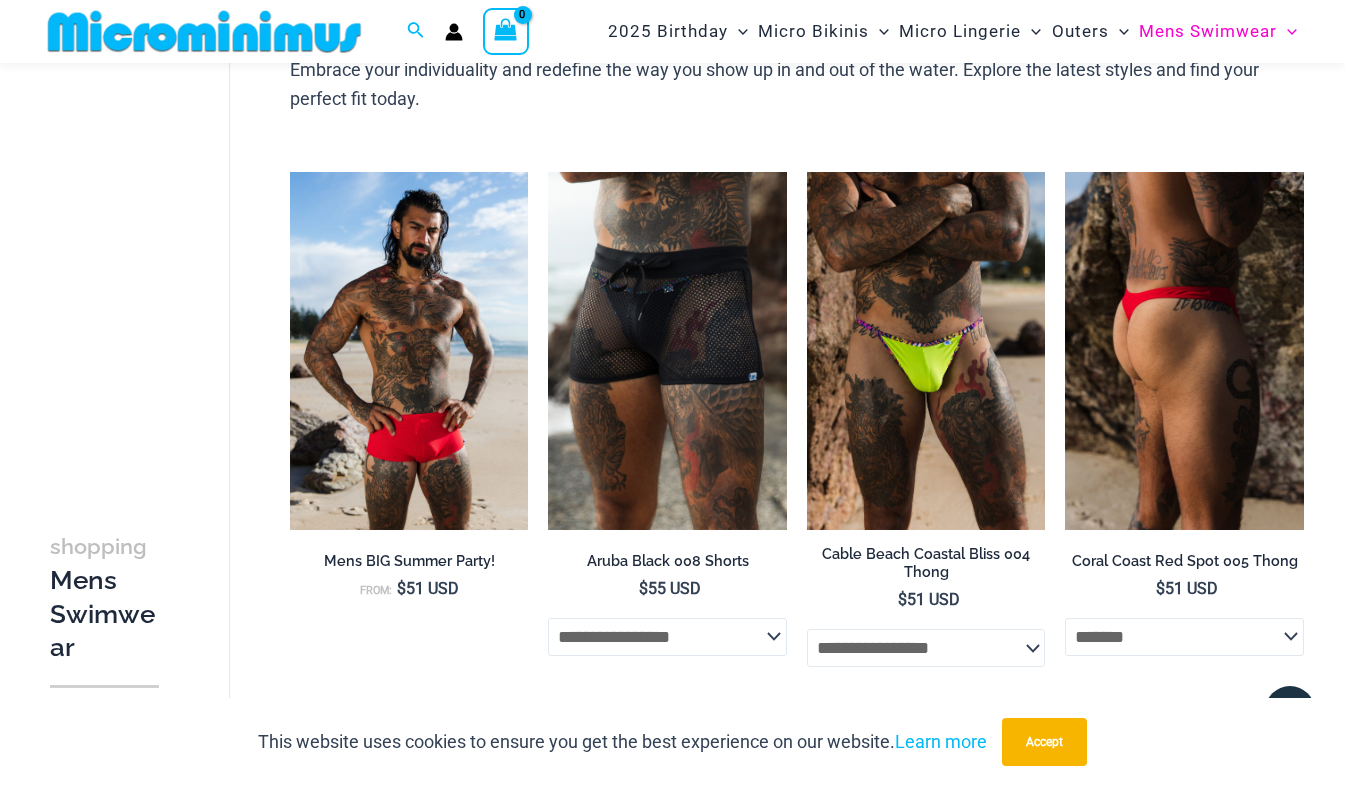 click on "**********" 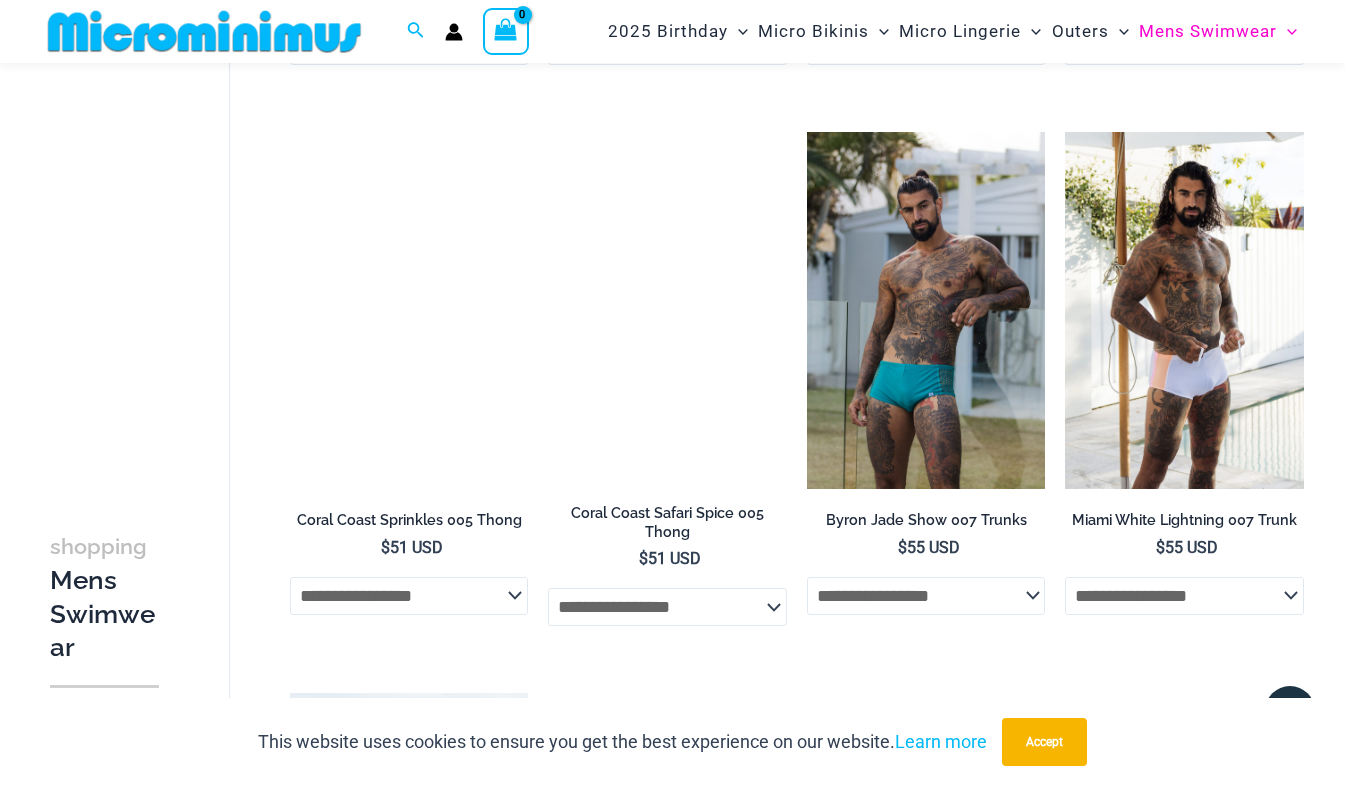 scroll, scrollTop: 3759, scrollLeft: 0, axis: vertical 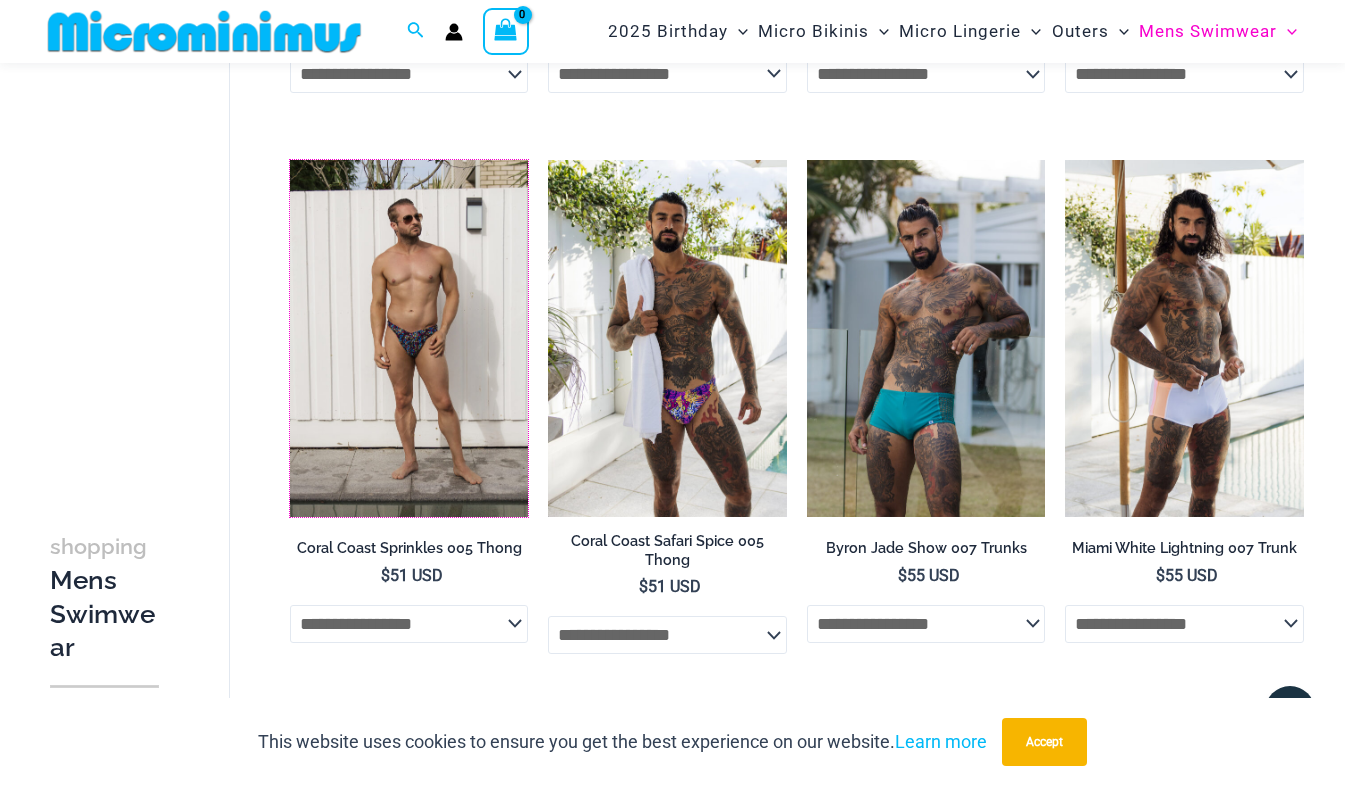 click at bounding box center (290, 160) 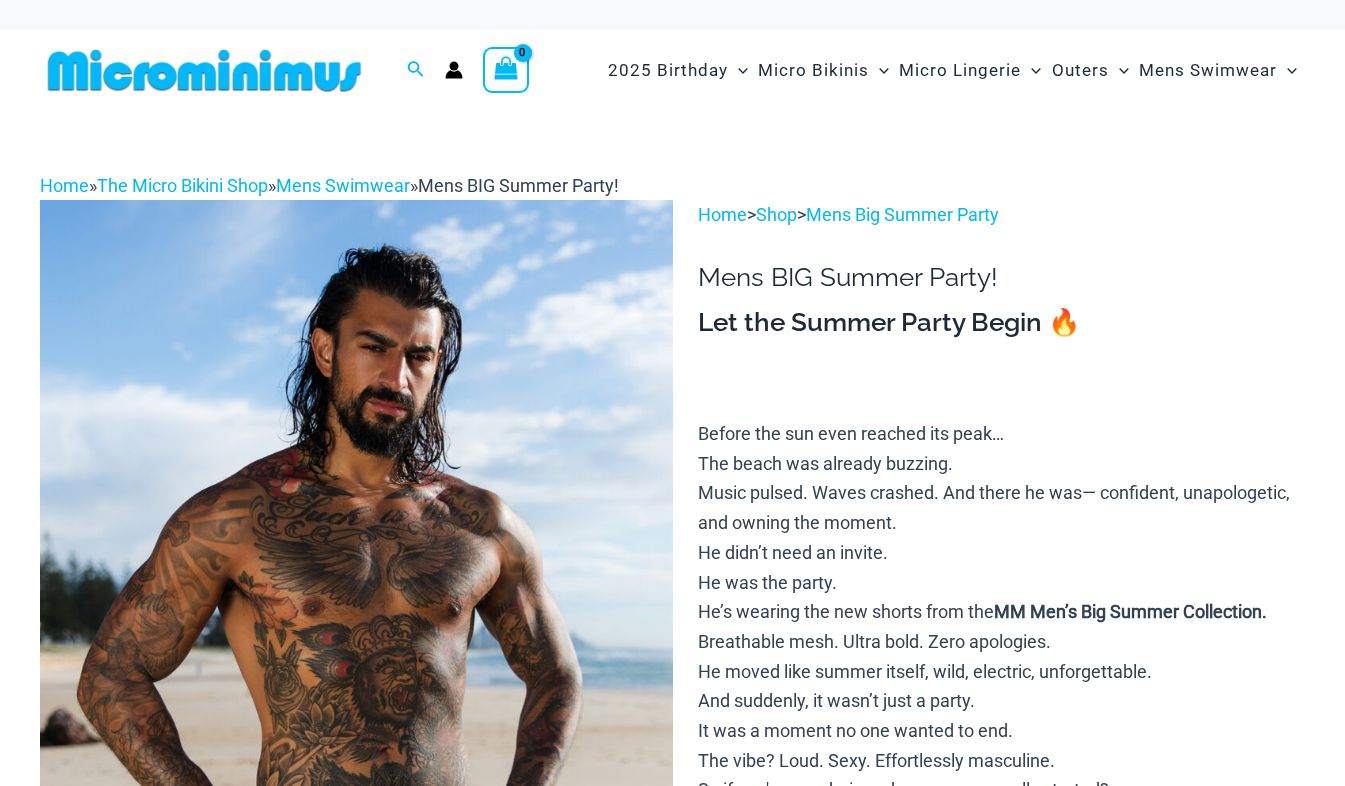 scroll, scrollTop: 0, scrollLeft: 0, axis: both 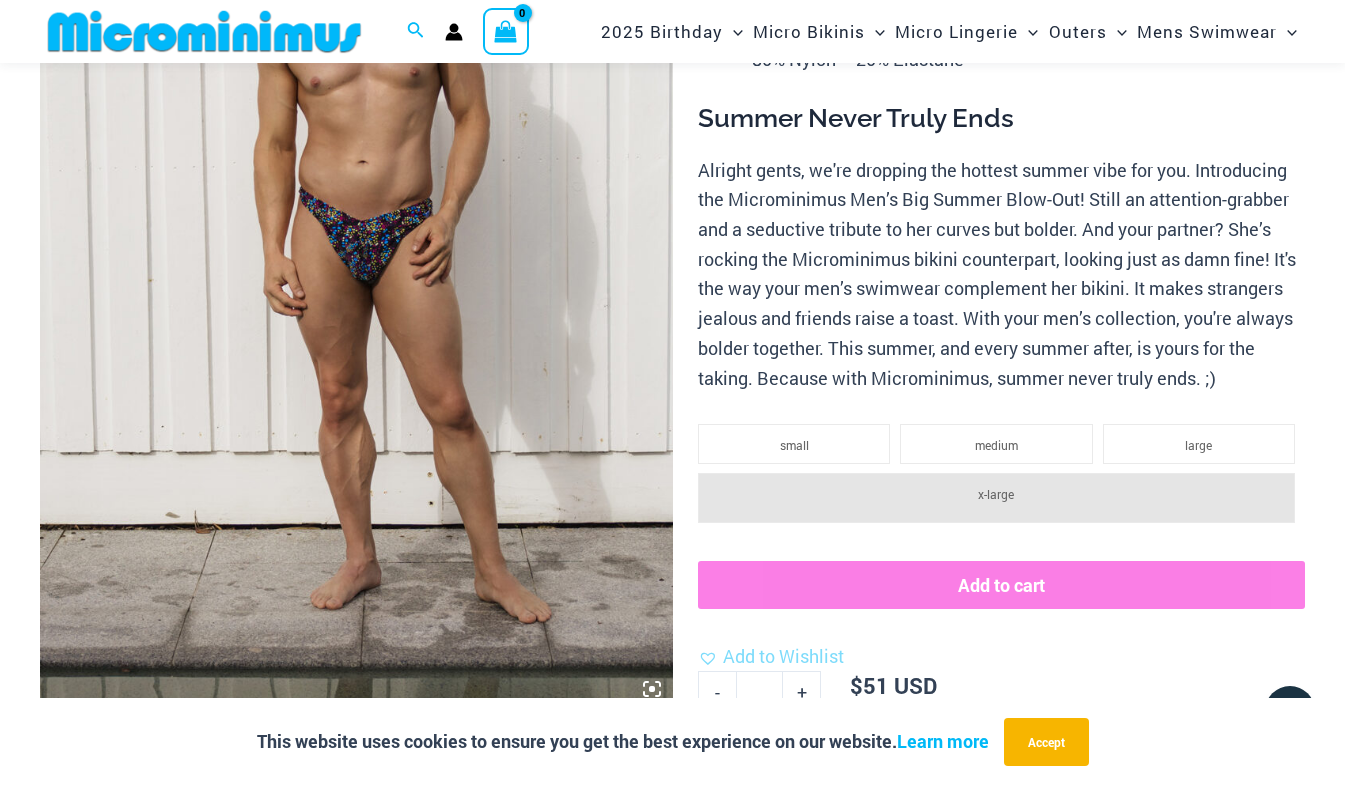click at bounding box center [356, 235] 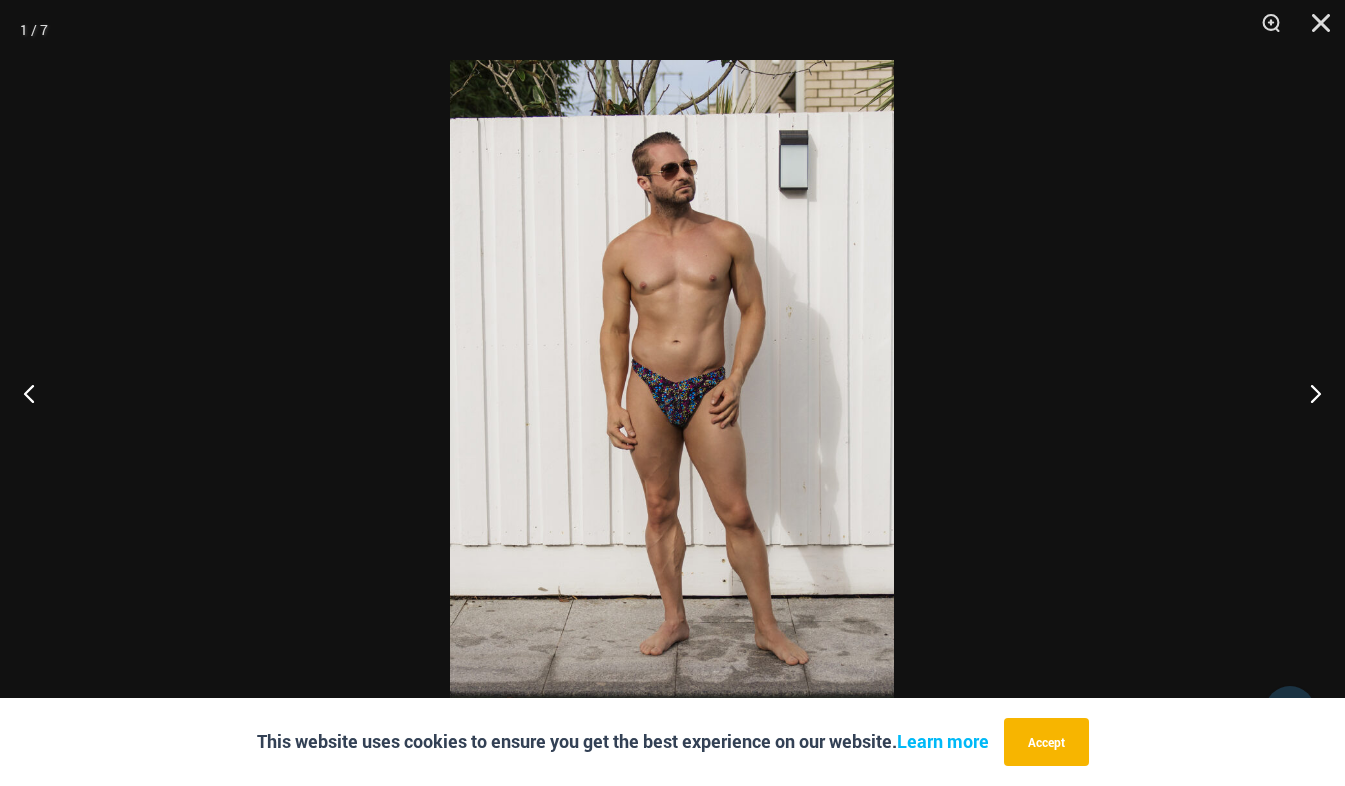 click at bounding box center [672, 393] 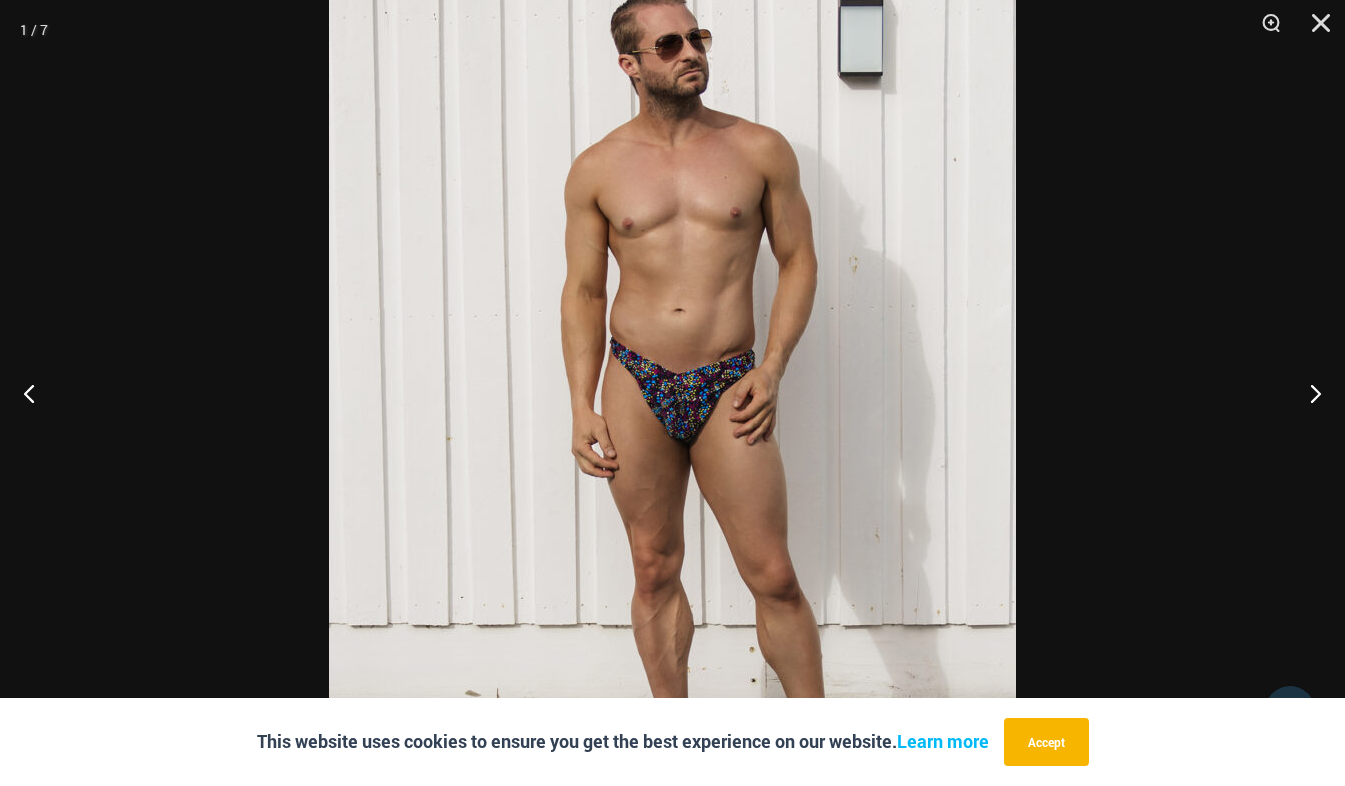click at bounding box center [672, 390] 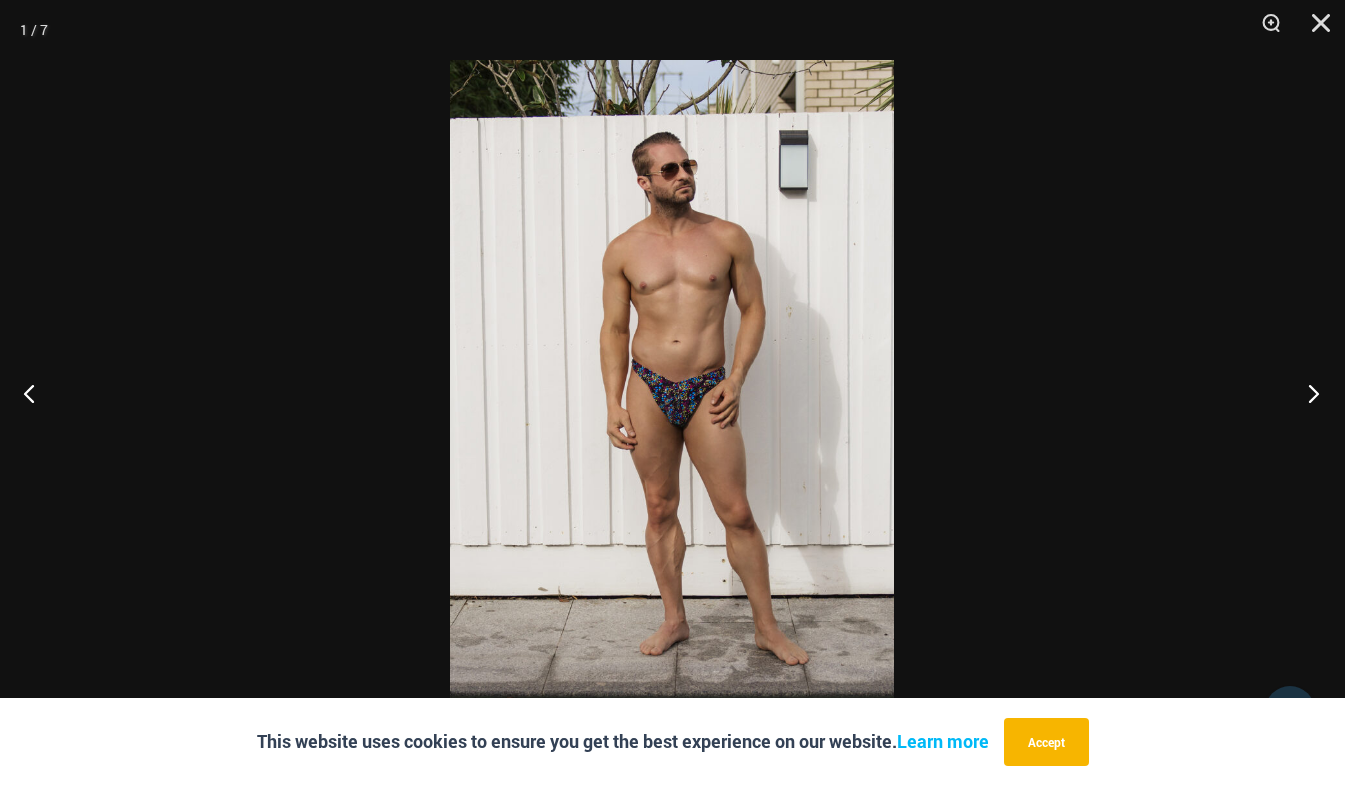 click at bounding box center [1307, 393] 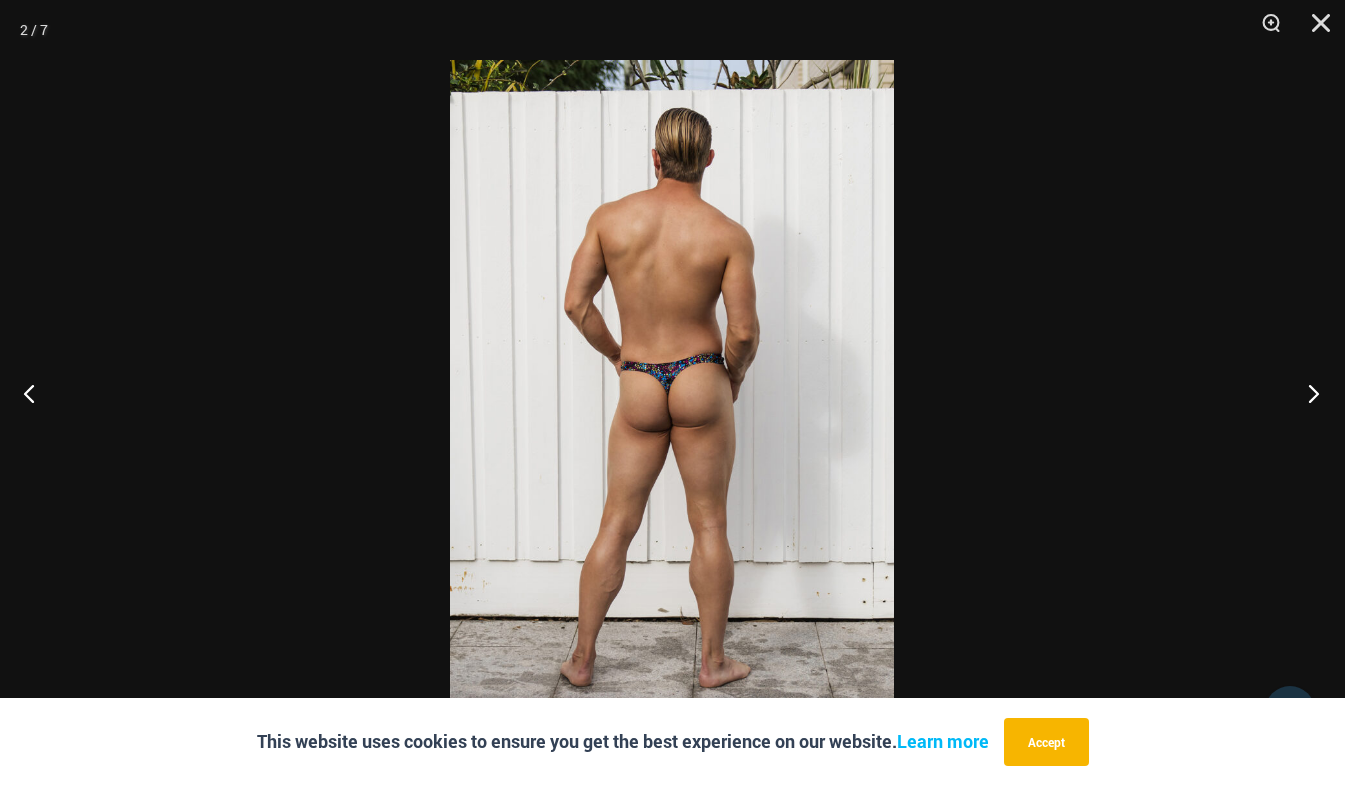 click at bounding box center [1307, 393] 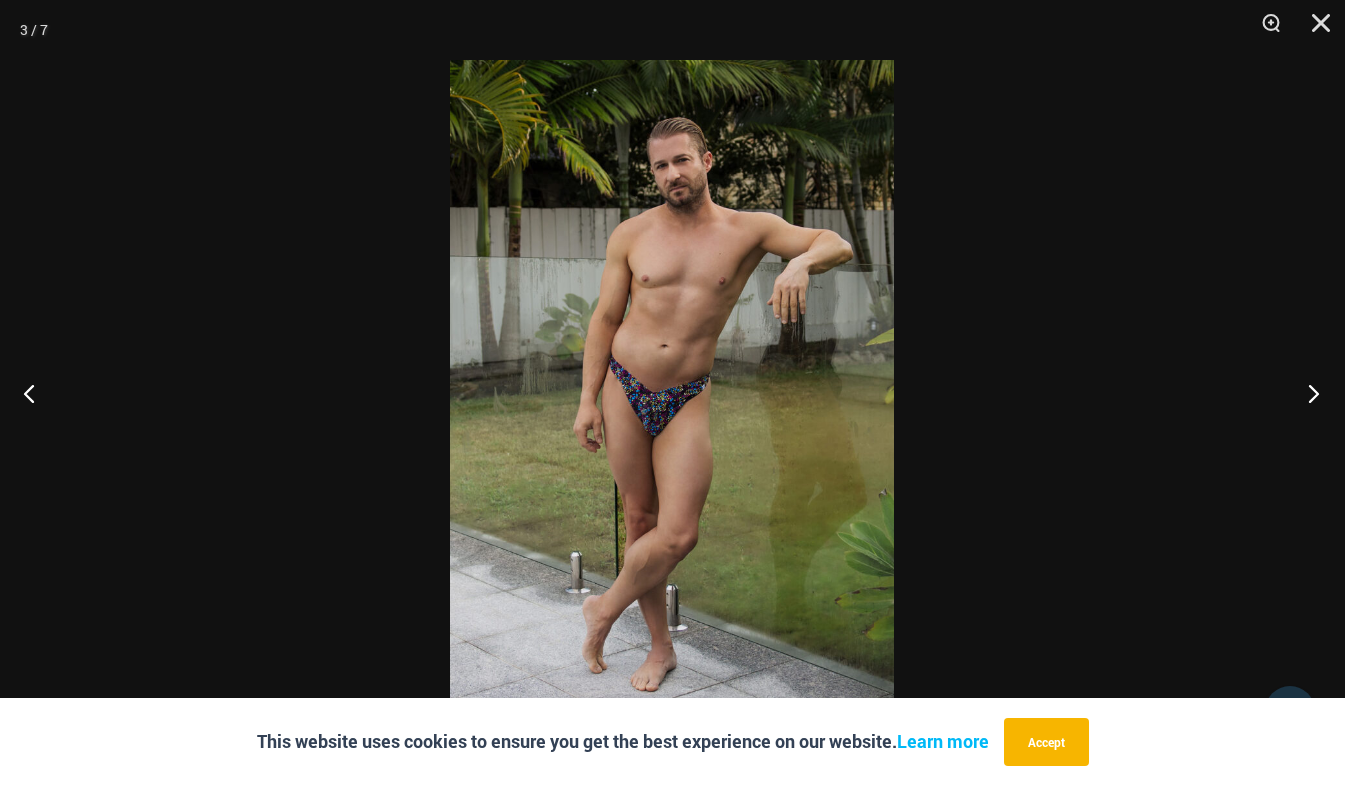 click at bounding box center [1307, 393] 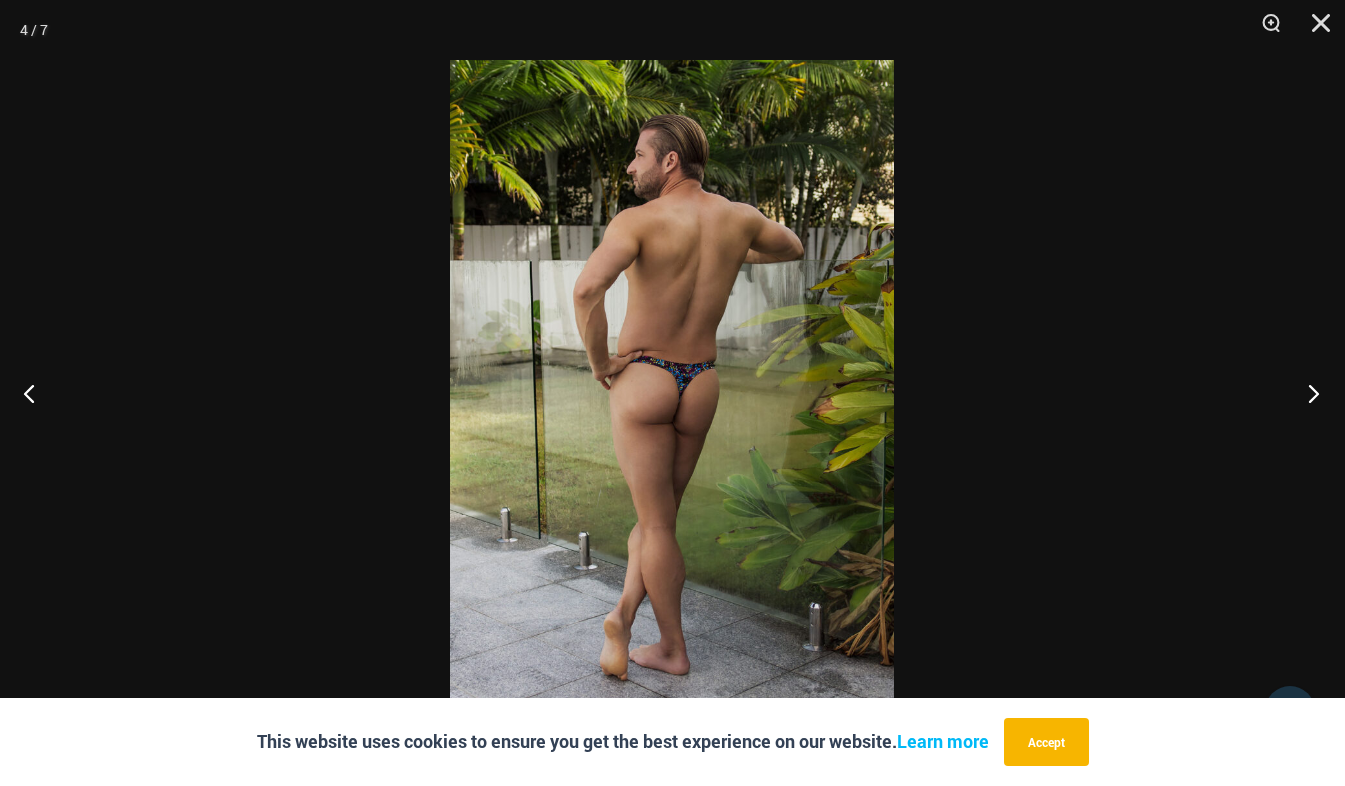 click at bounding box center [1307, 393] 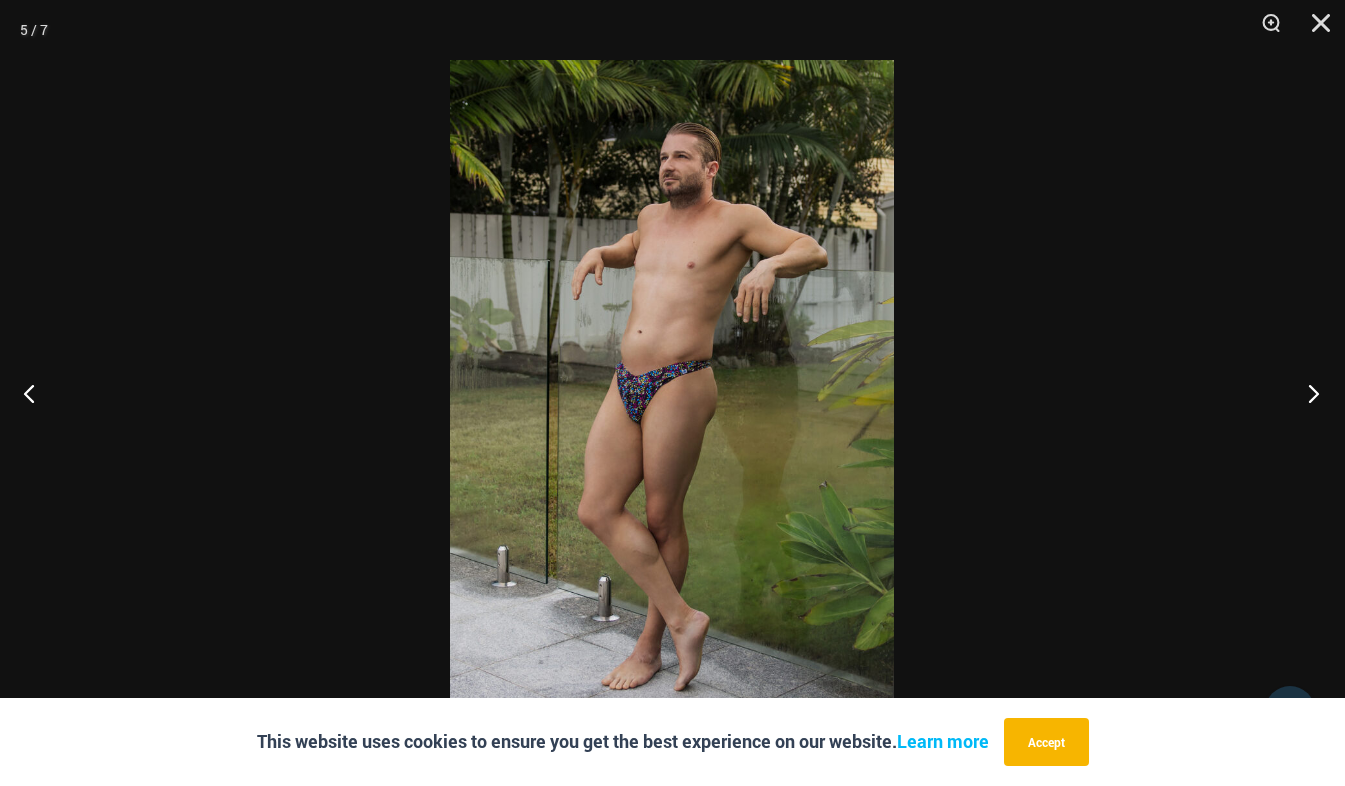 click at bounding box center (1307, 393) 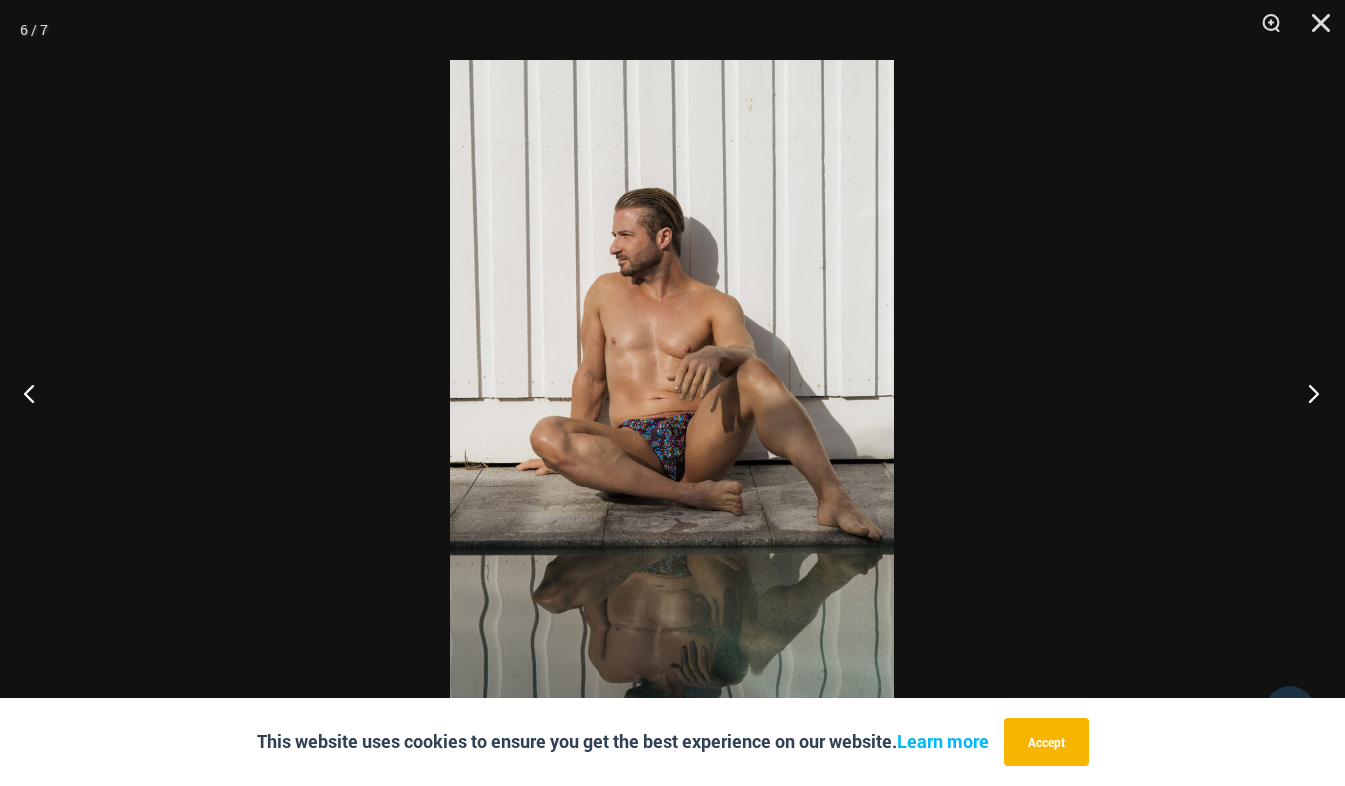 click at bounding box center [1307, 393] 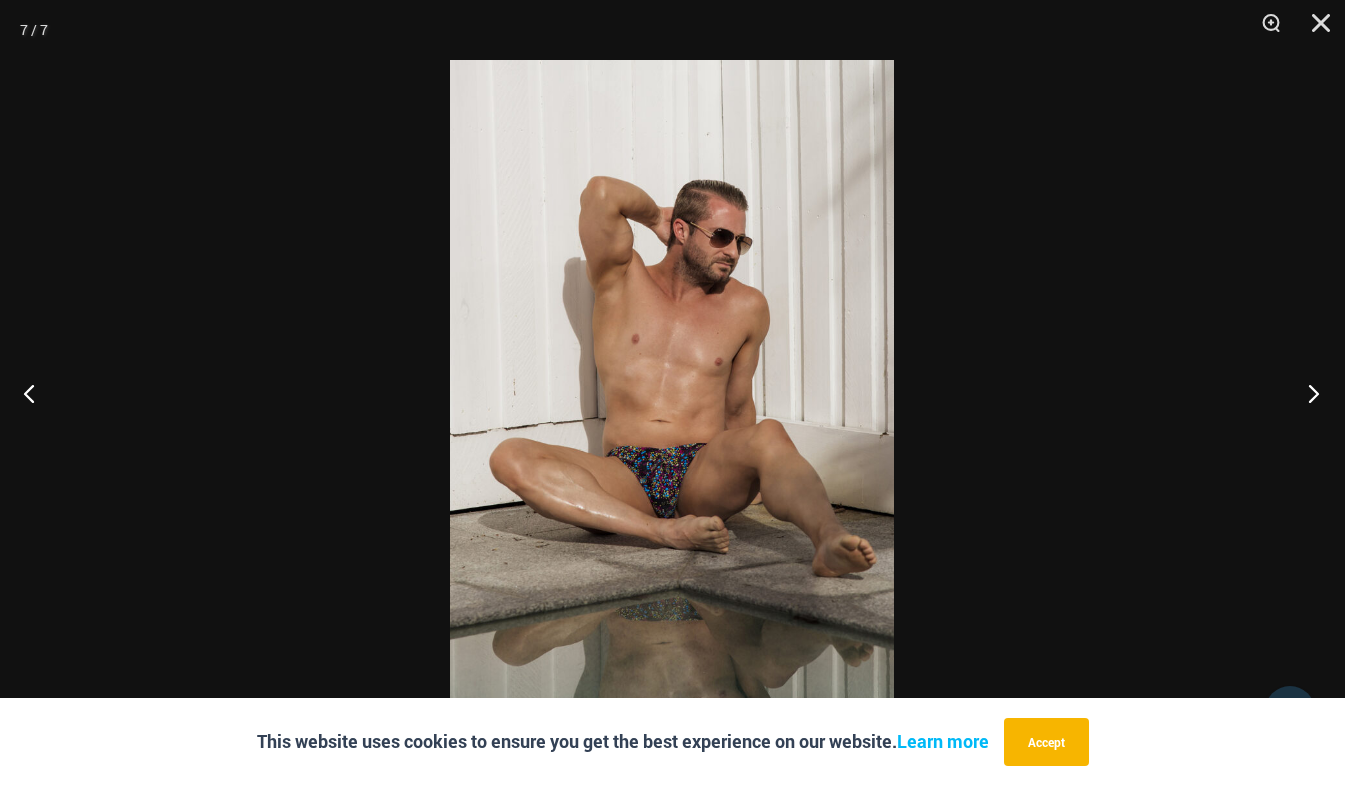 click at bounding box center [1307, 393] 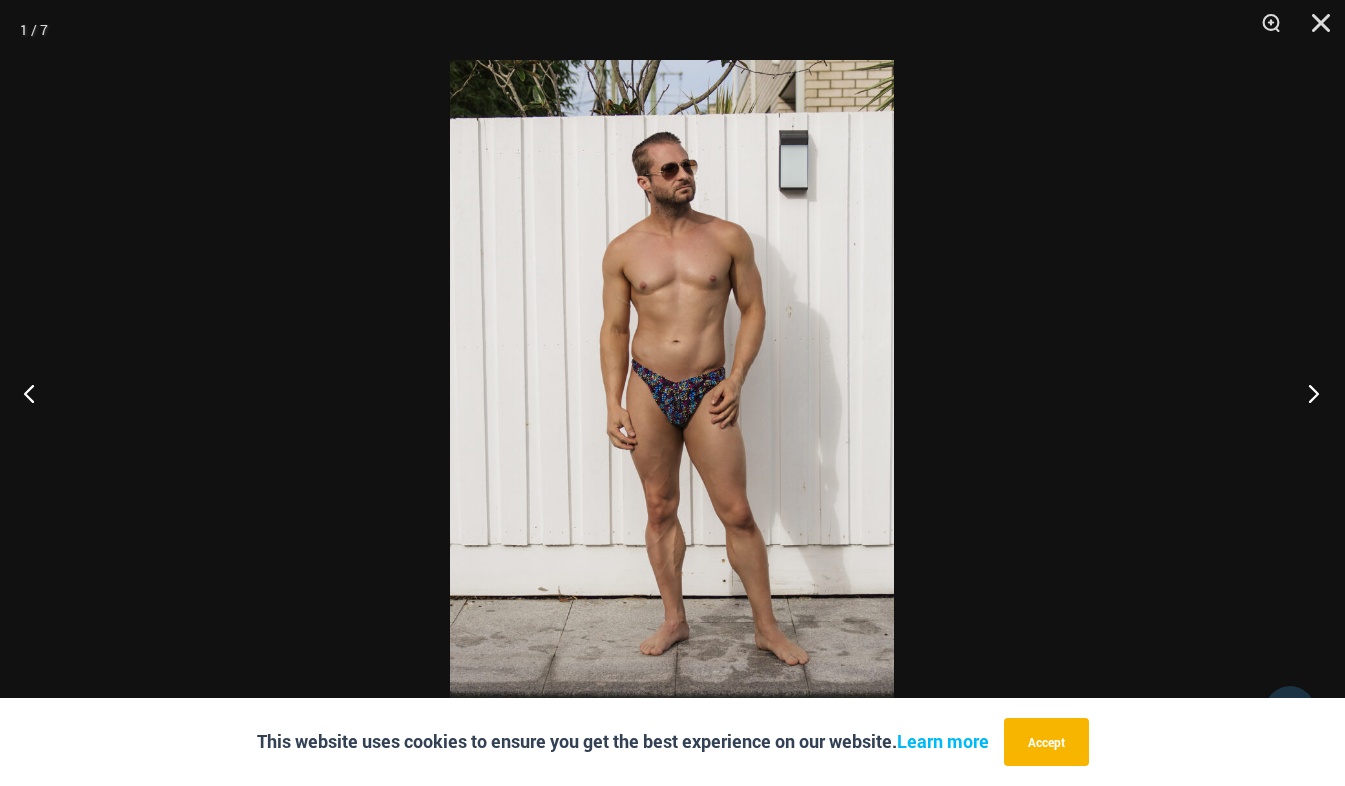 click at bounding box center [1307, 393] 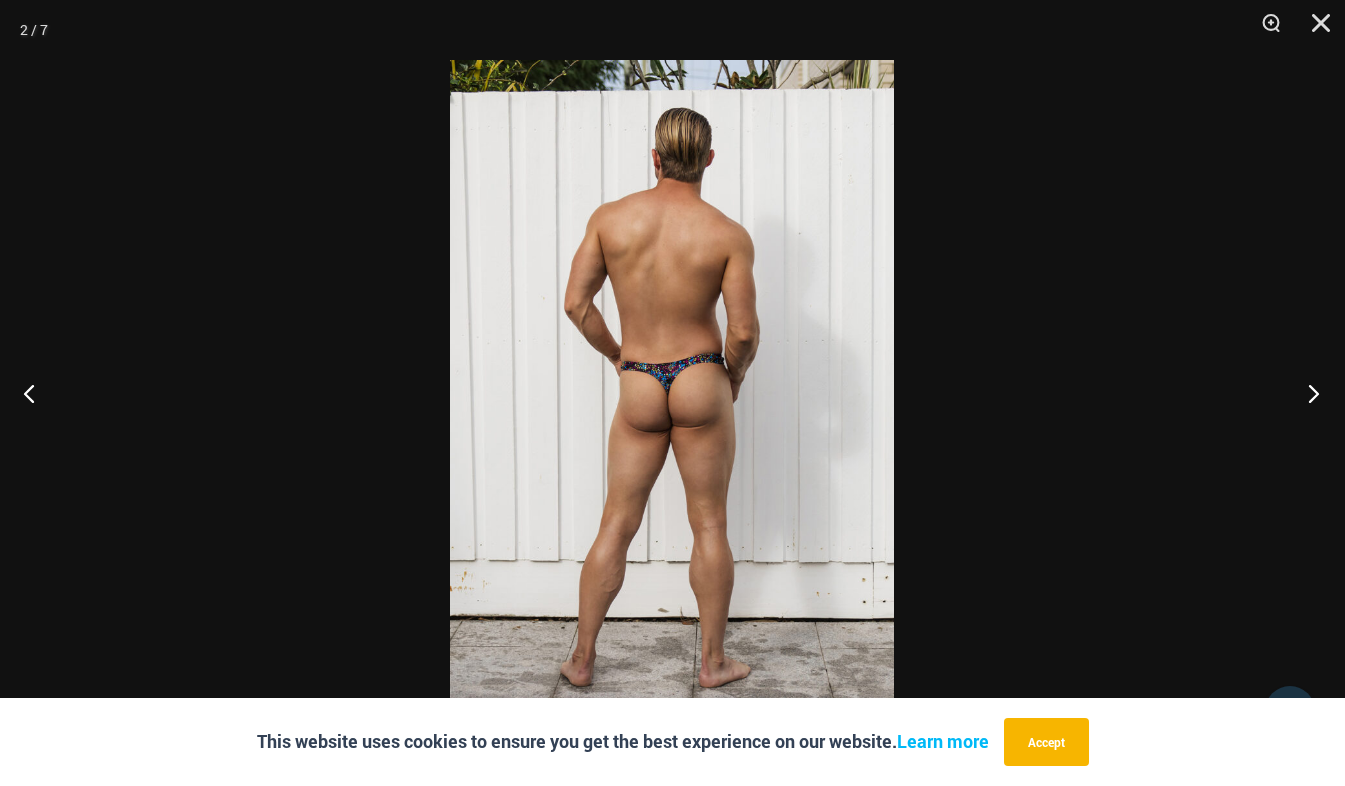 click at bounding box center (1307, 393) 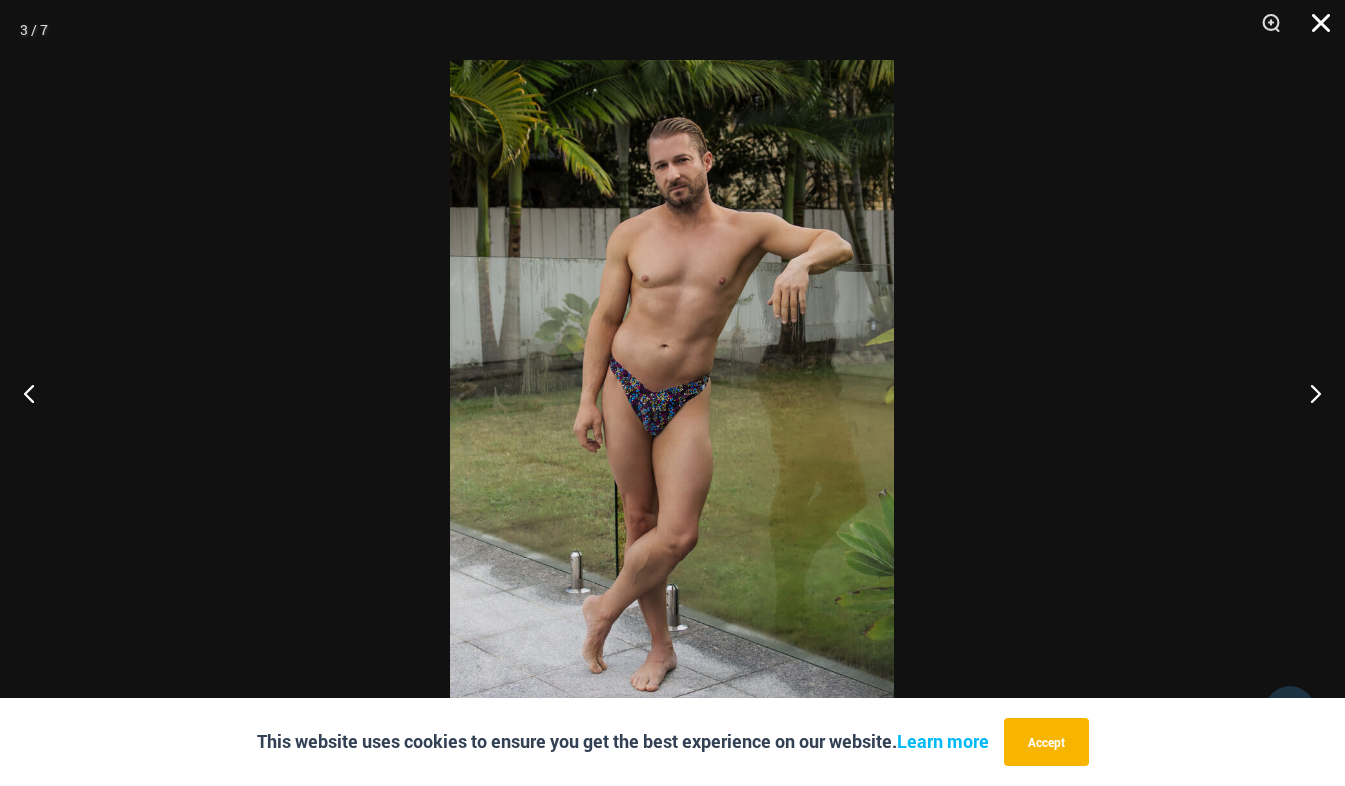 click at bounding box center [1314, 30] 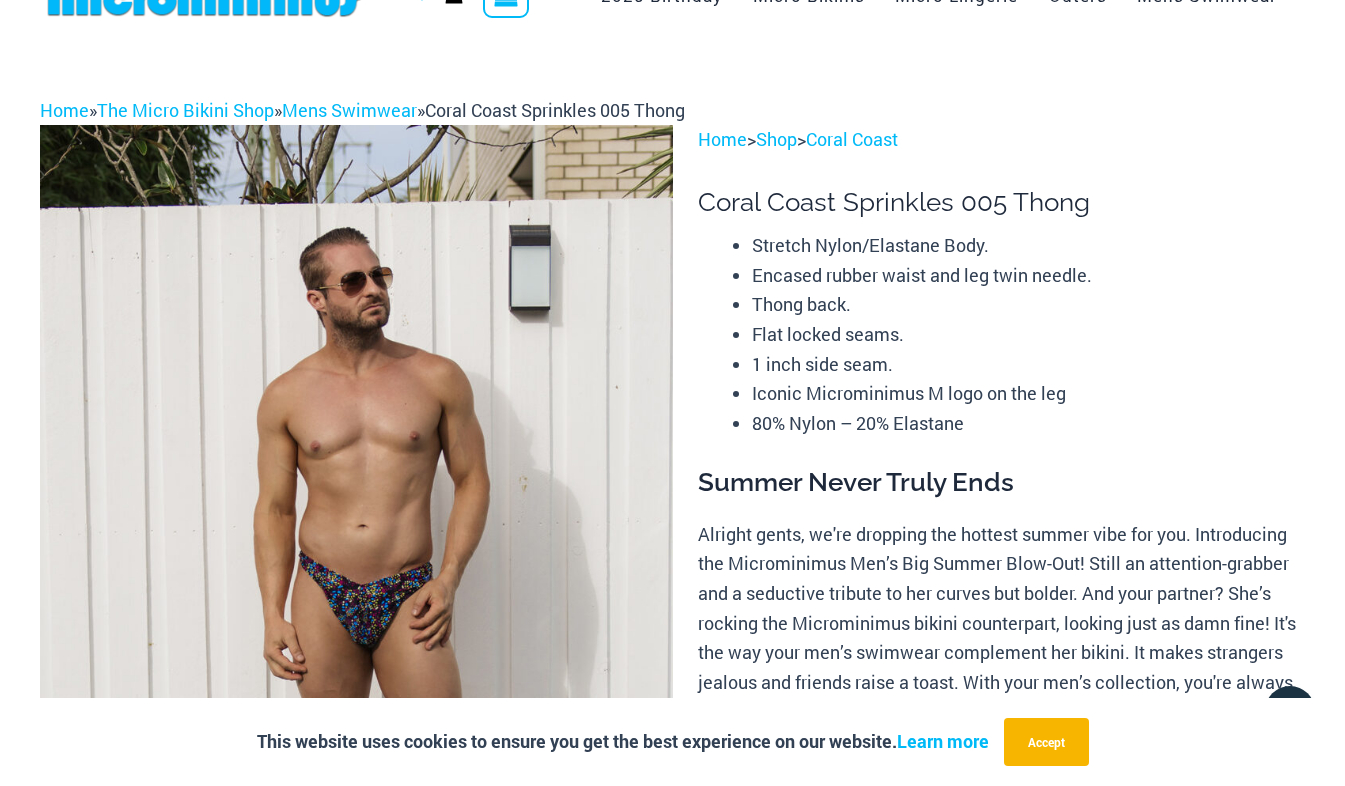 scroll, scrollTop: 0, scrollLeft: 0, axis: both 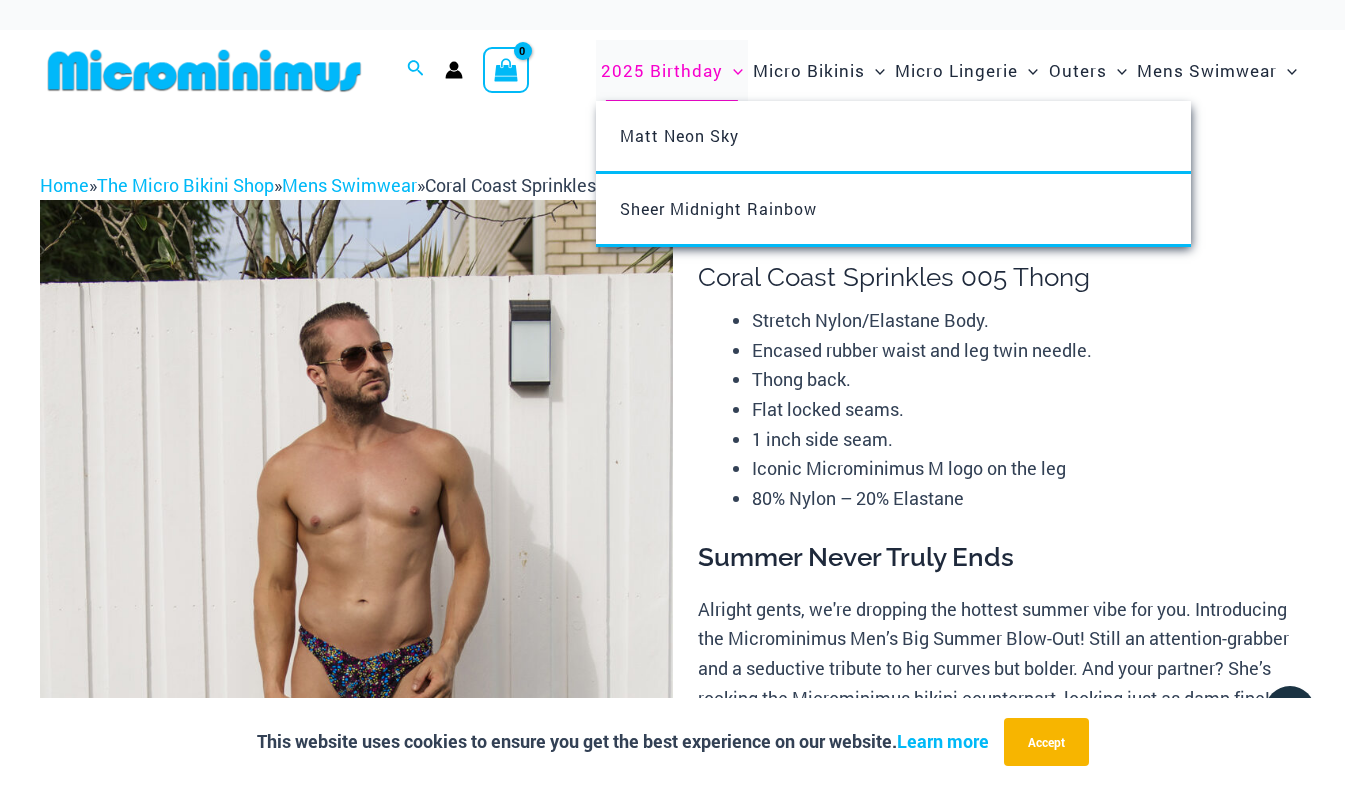 click on "2025 Birthday" at bounding box center [662, 70] 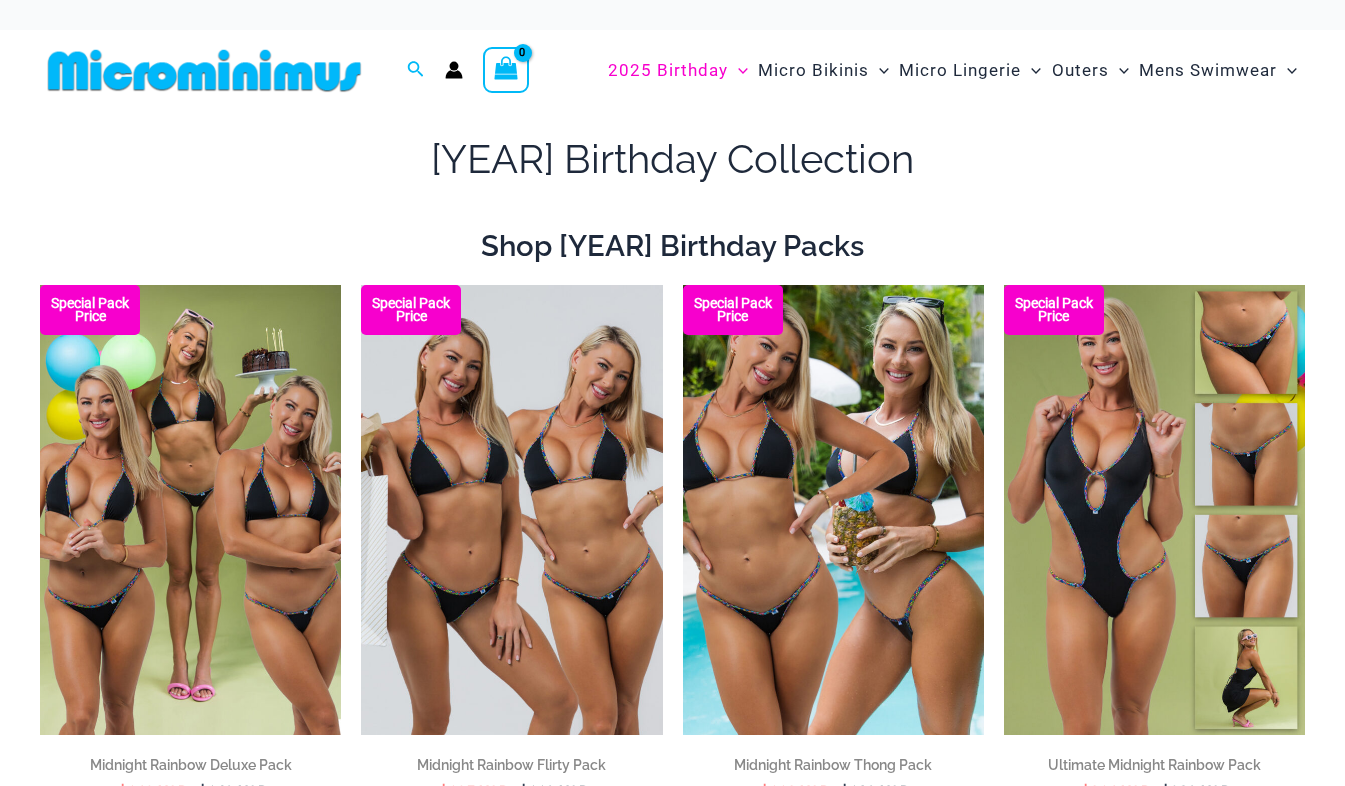 scroll, scrollTop: 0, scrollLeft: 0, axis: both 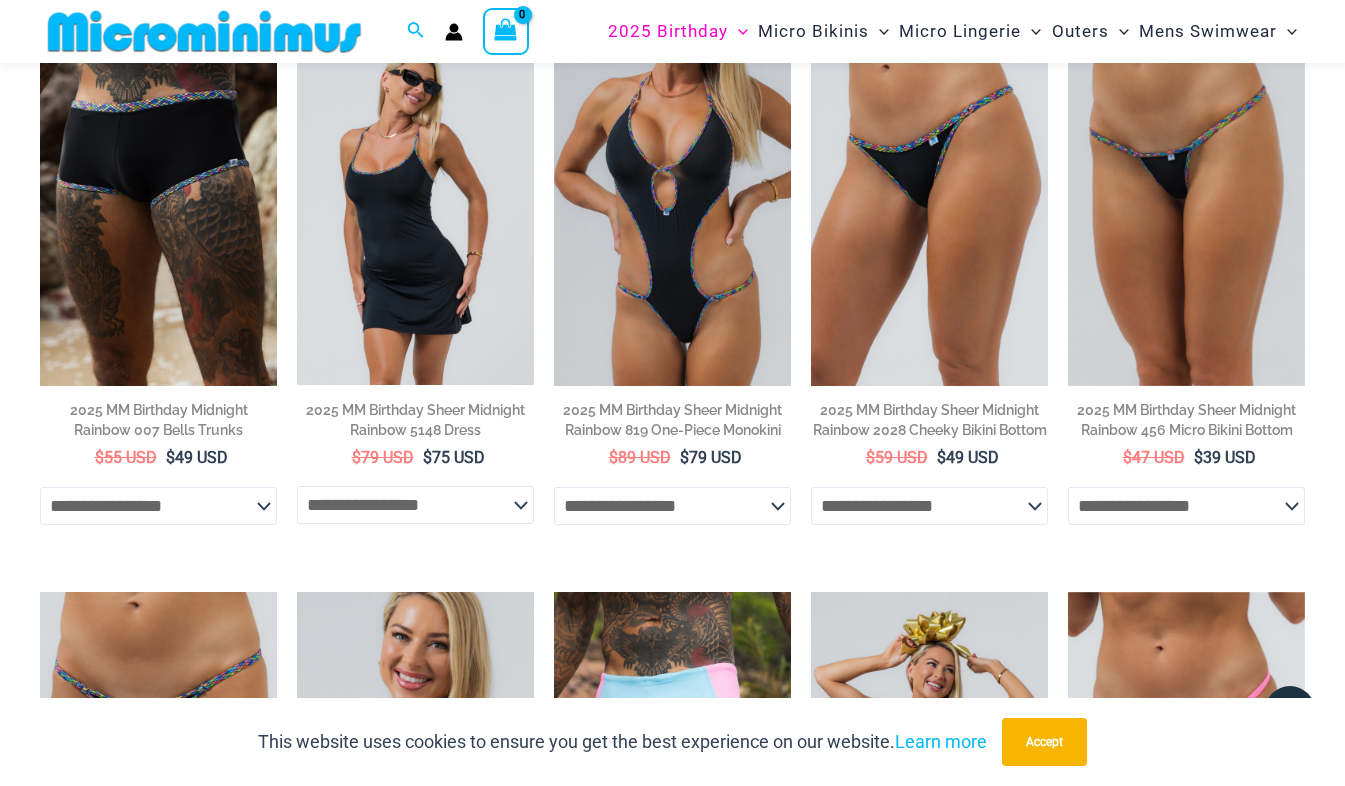 click on "Matt Neon Sky" at bounding box center [-17082, 93] 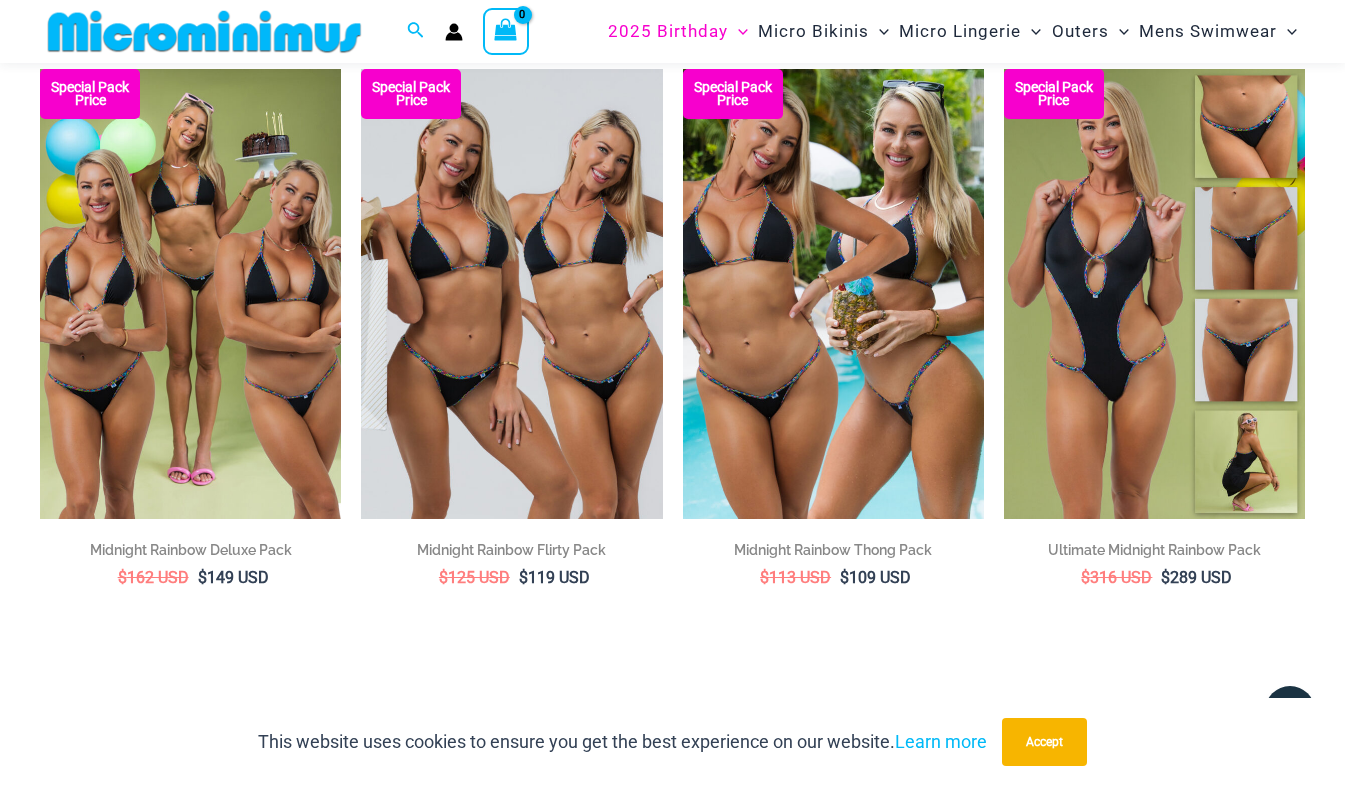 scroll, scrollTop: 199, scrollLeft: 0, axis: vertical 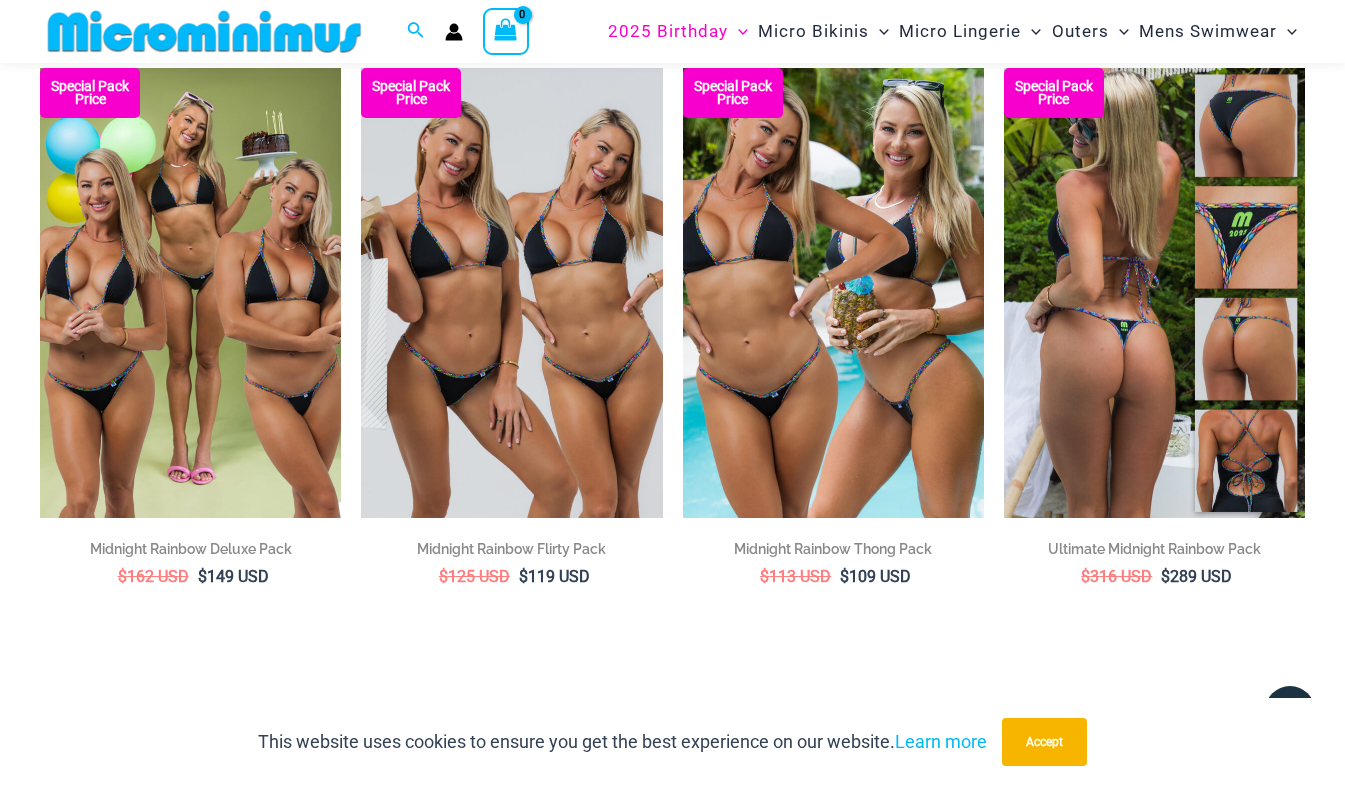 click at bounding box center [1154, 293] 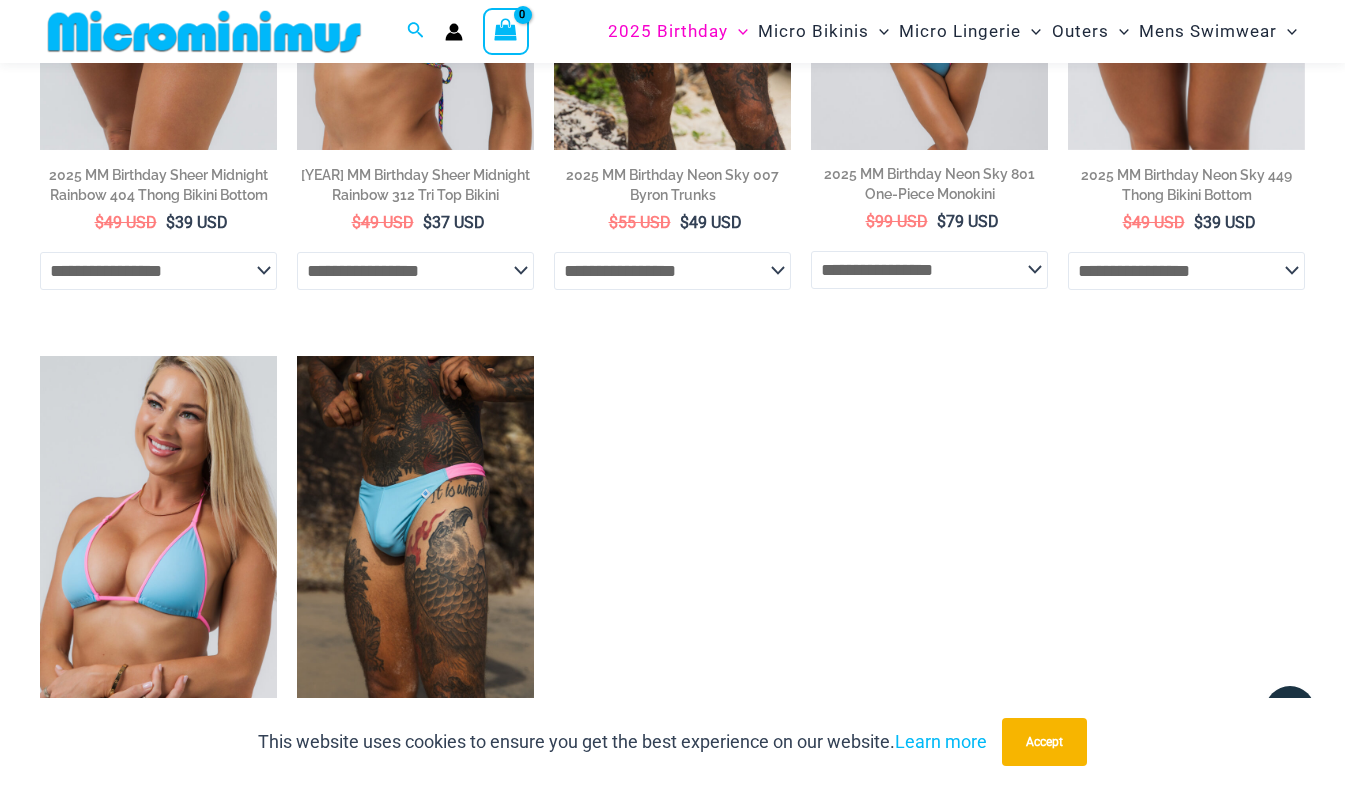scroll, scrollTop: 1727, scrollLeft: 0, axis: vertical 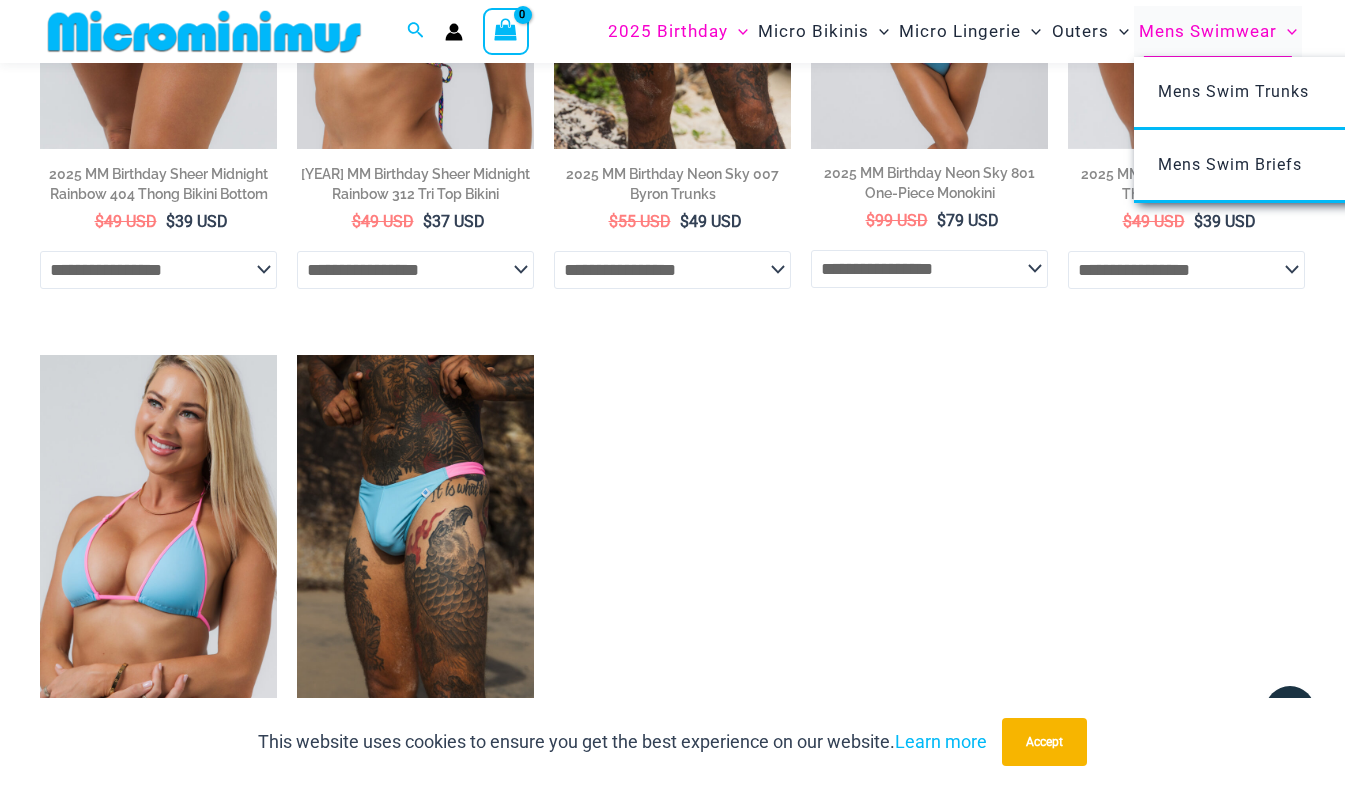 click on "Mens Swimwear" at bounding box center [1208, 31] 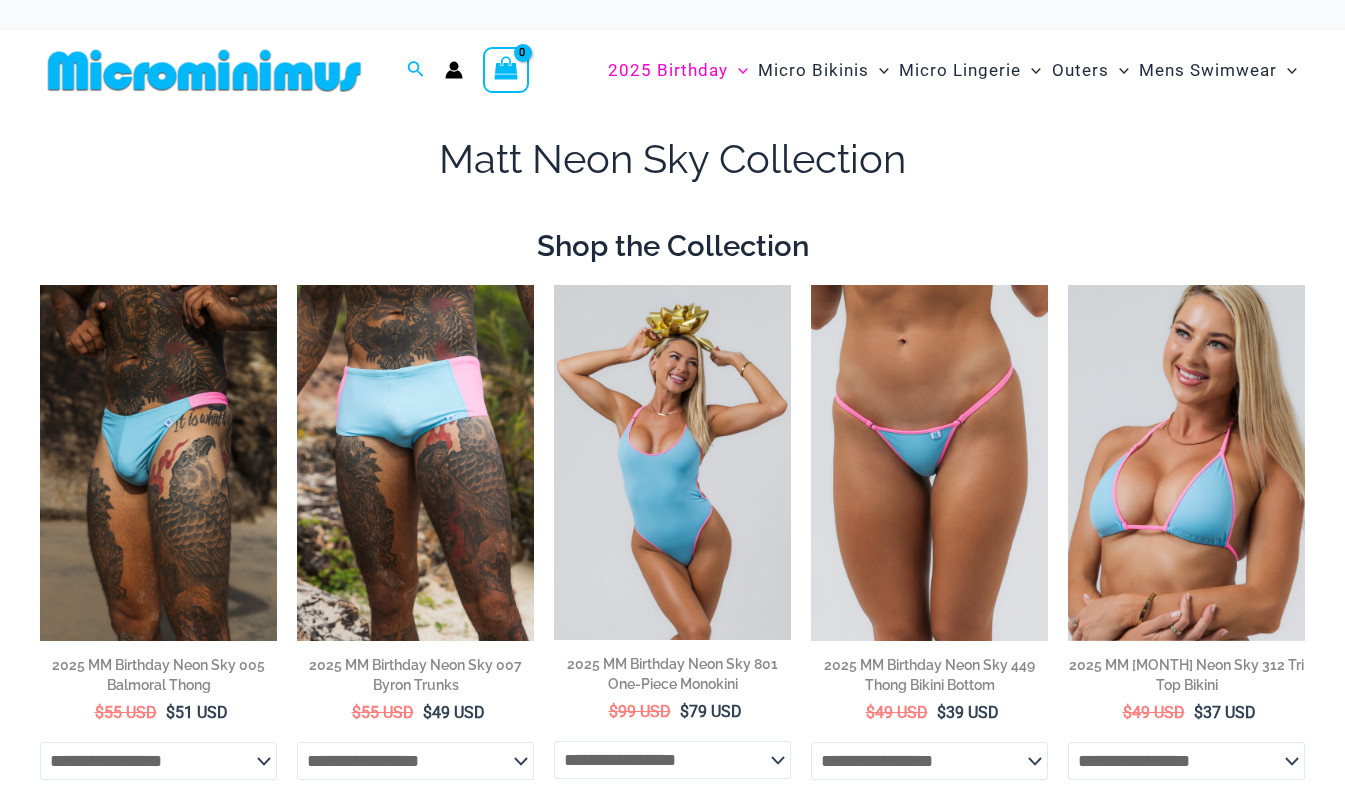 scroll, scrollTop: 0, scrollLeft: 0, axis: both 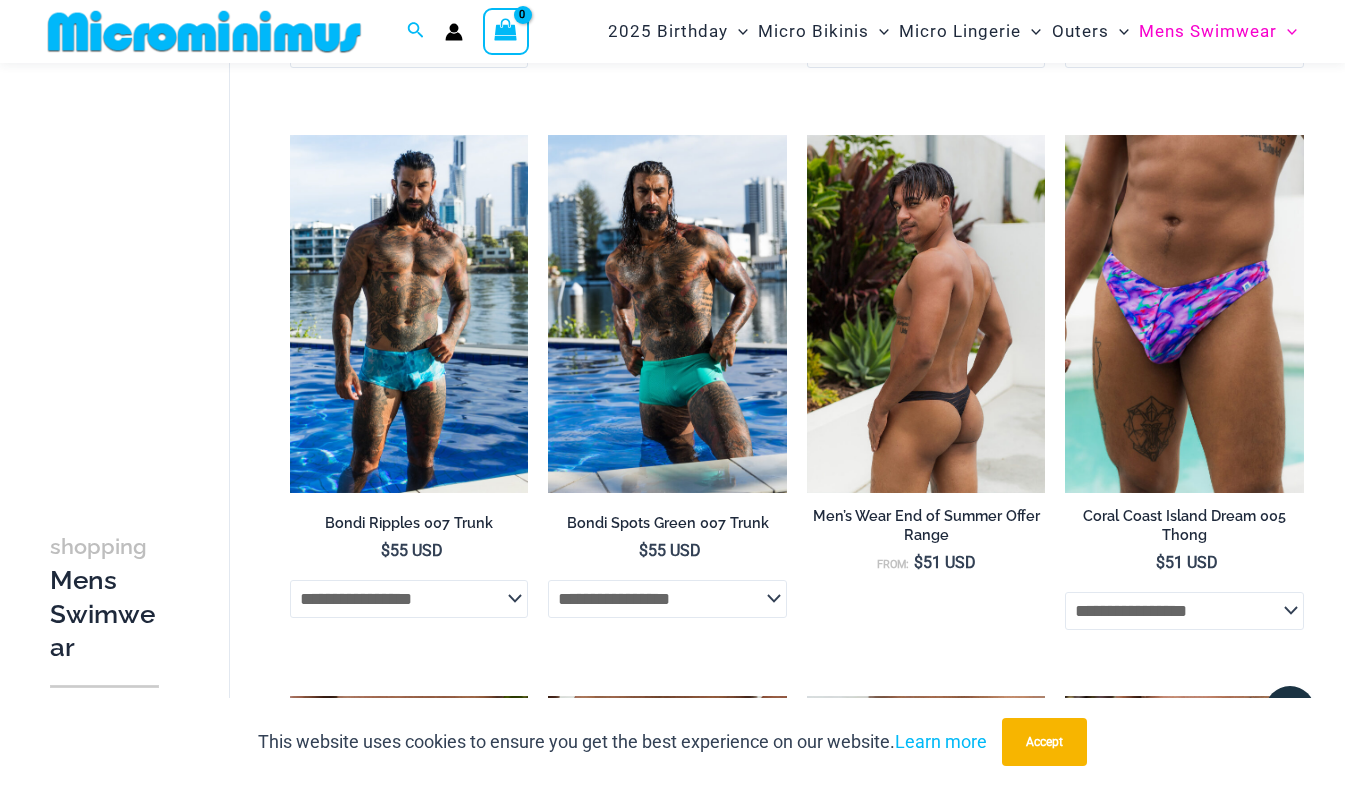 click at bounding box center [926, 314] 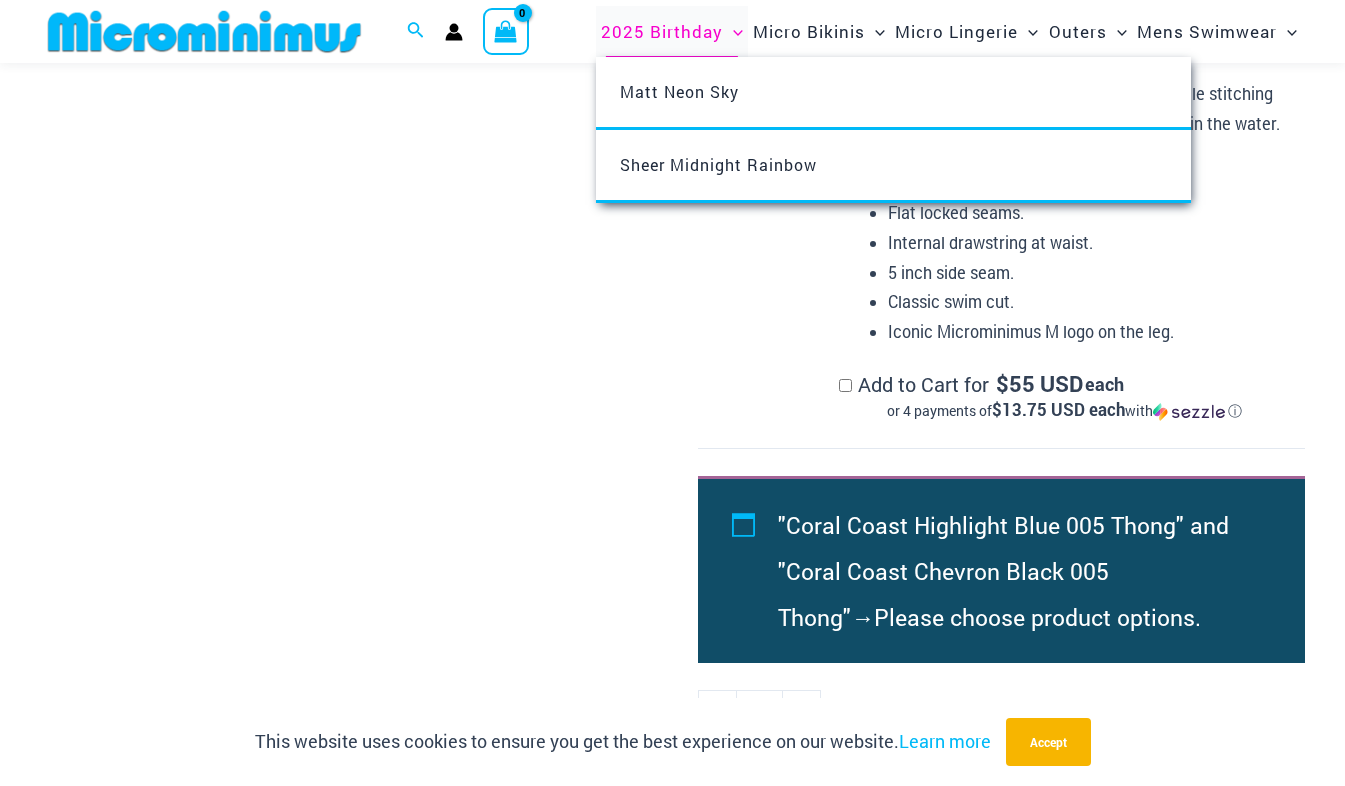 scroll, scrollTop: 3905, scrollLeft: 0, axis: vertical 